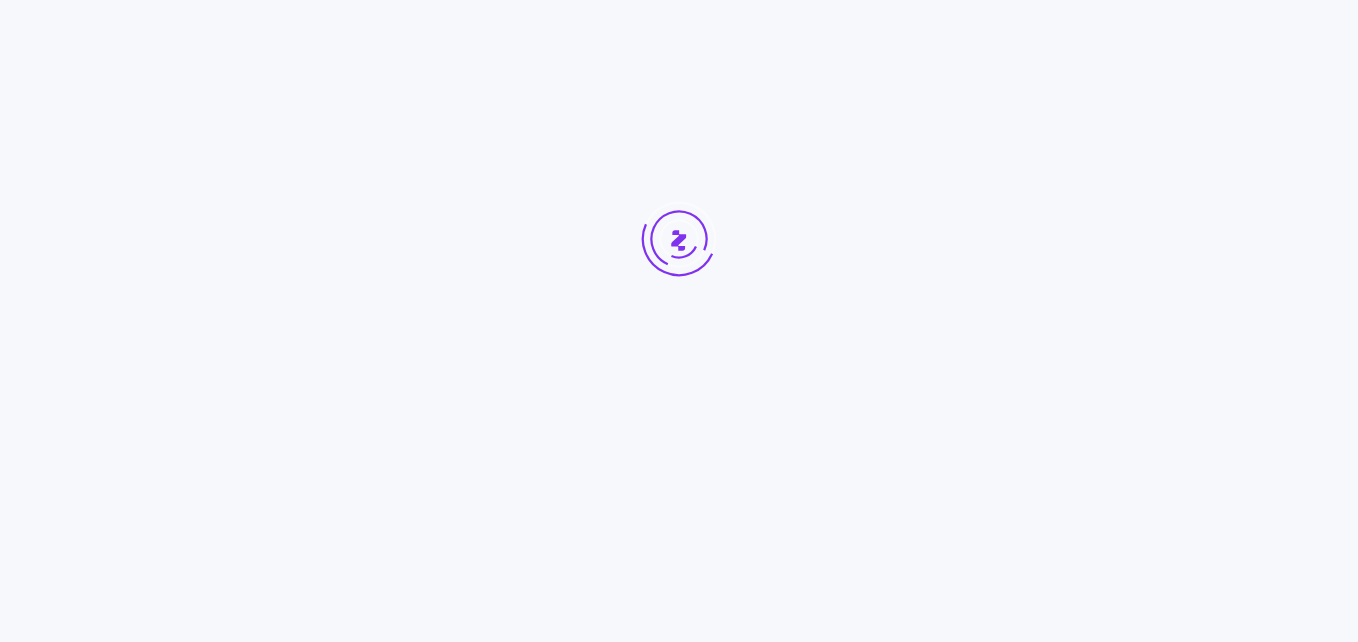 scroll, scrollTop: 0, scrollLeft: 0, axis: both 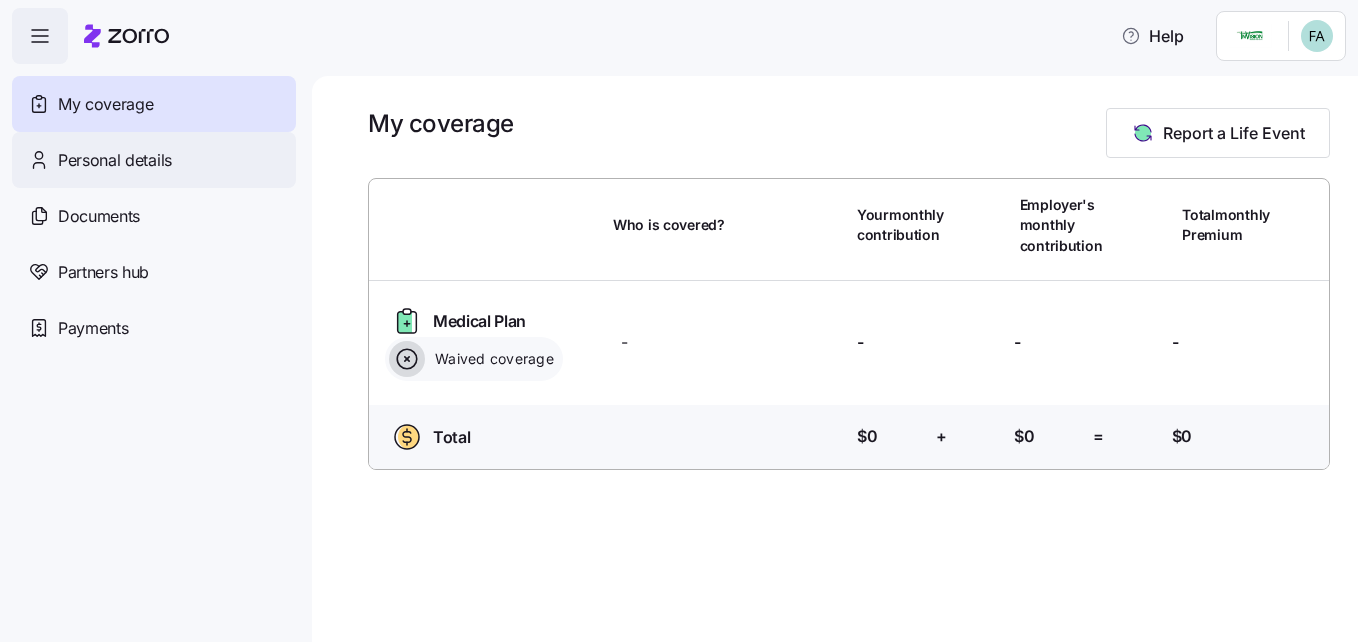 click on "Personal details" at bounding box center (115, 160) 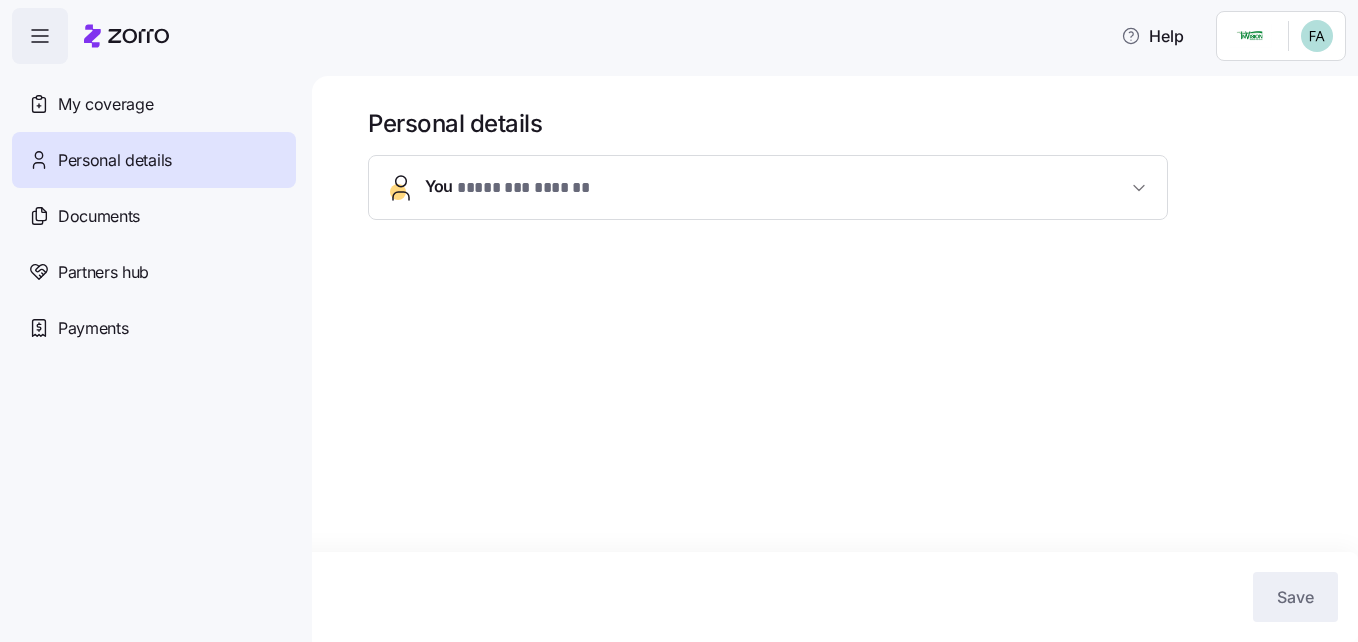 click 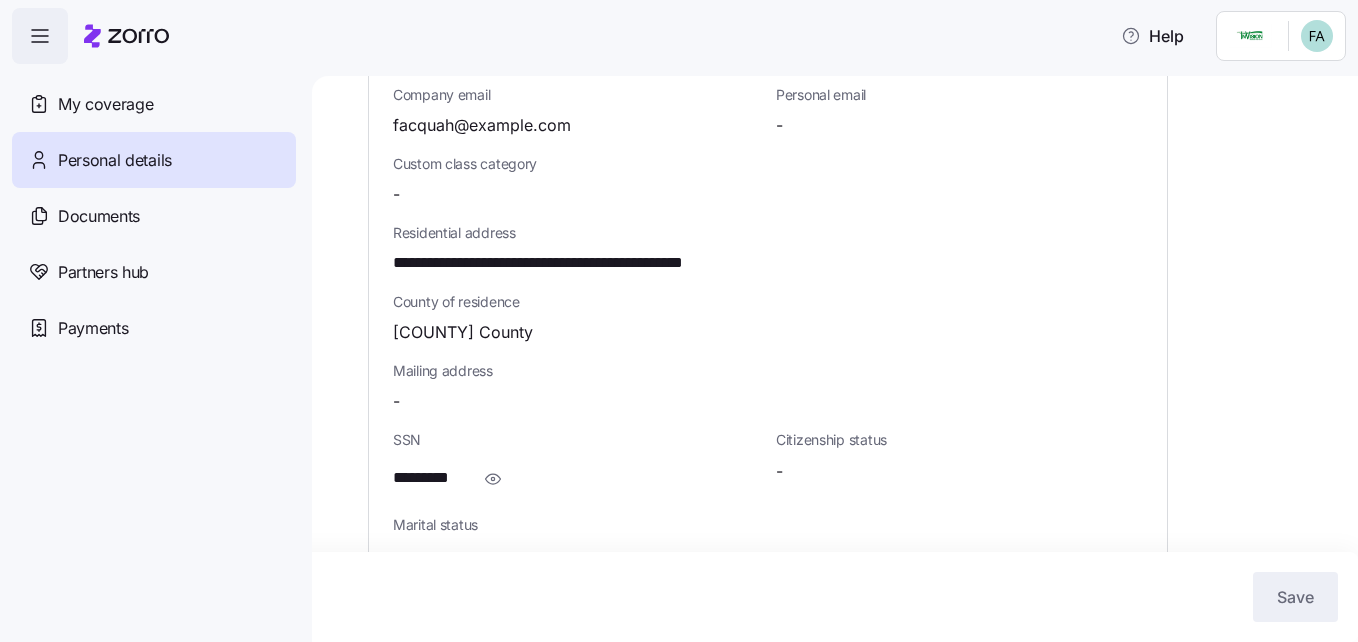 scroll, scrollTop: 482, scrollLeft: 0, axis: vertical 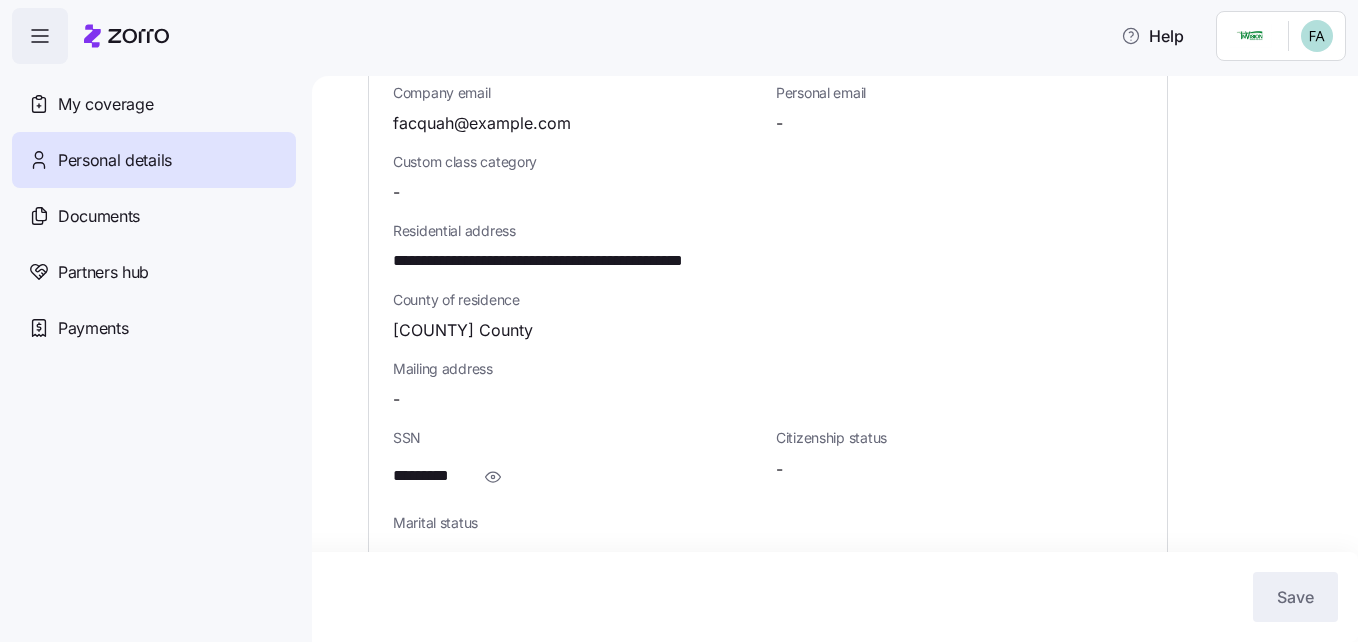 click on "**********" at bounding box center (582, 261) 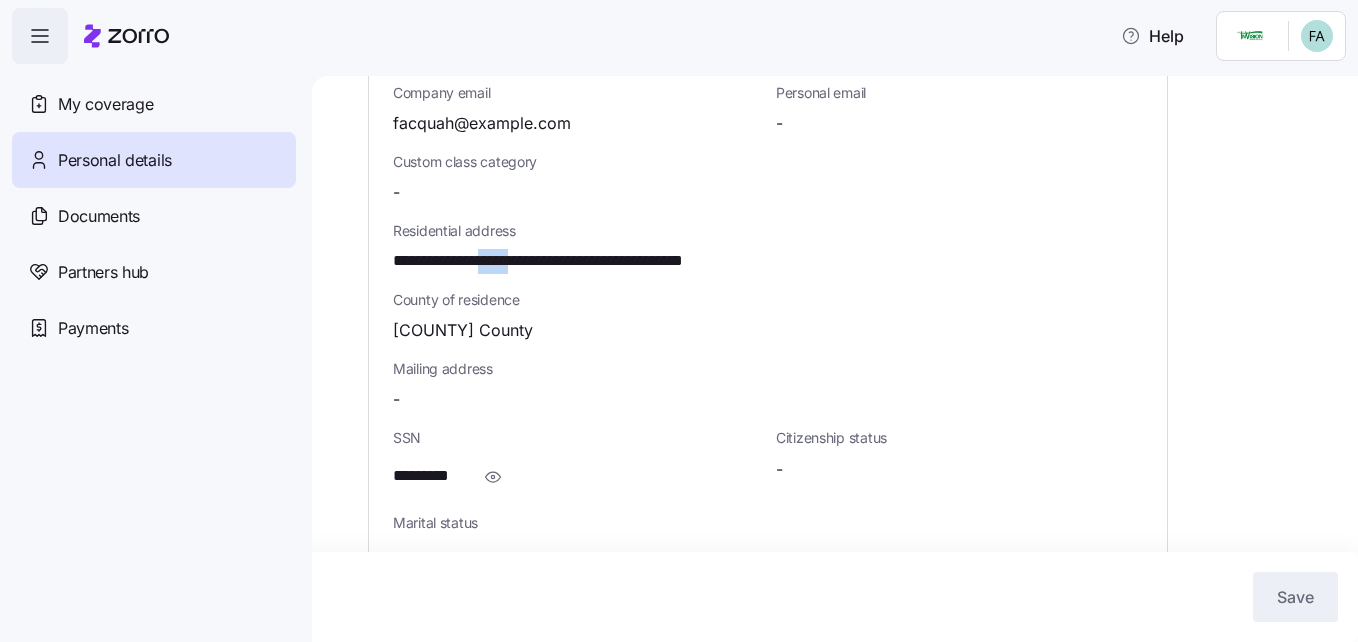 click on "**********" at bounding box center (582, 261) 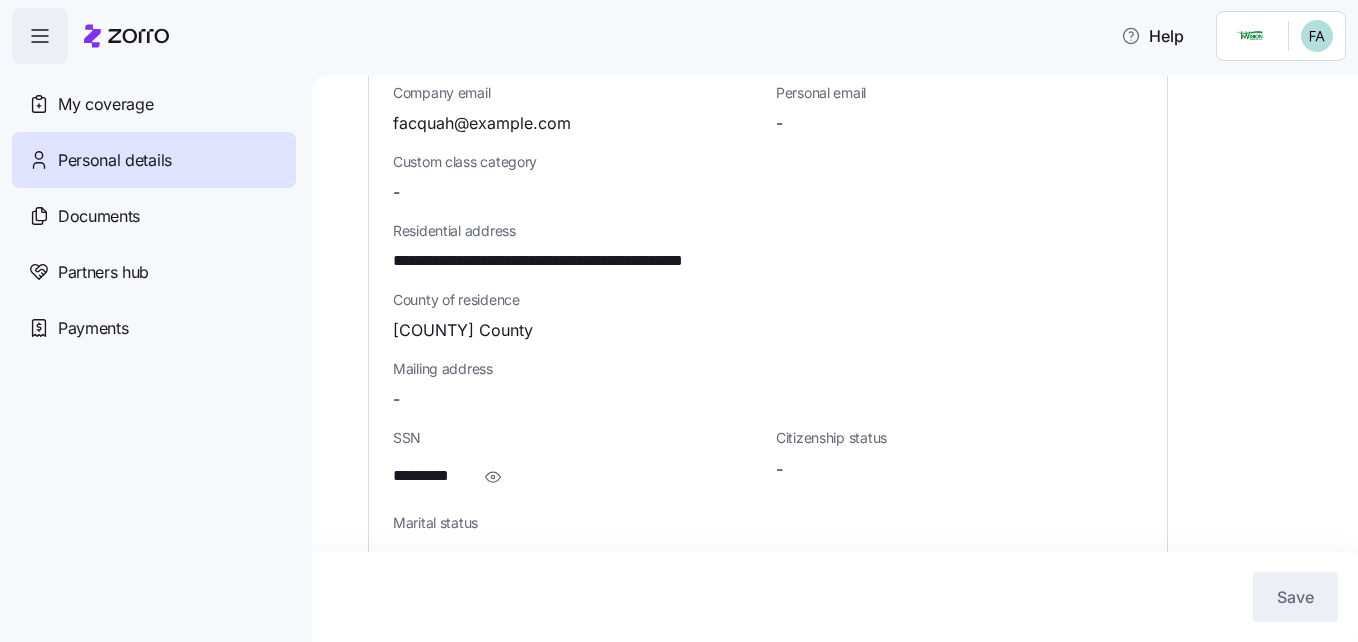 drag, startPoint x: 550, startPoint y: 258, endPoint x: 459, endPoint y: 368, distance: 142.76204 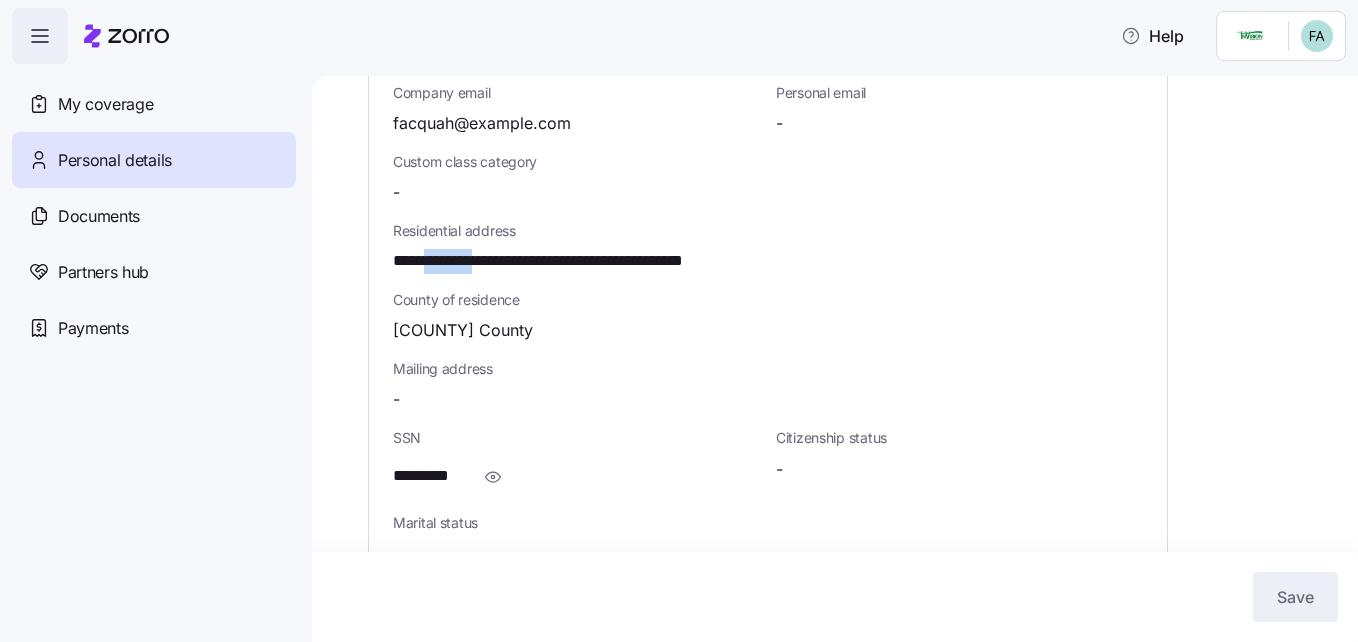 click on "**********" at bounding box center [582, 261] 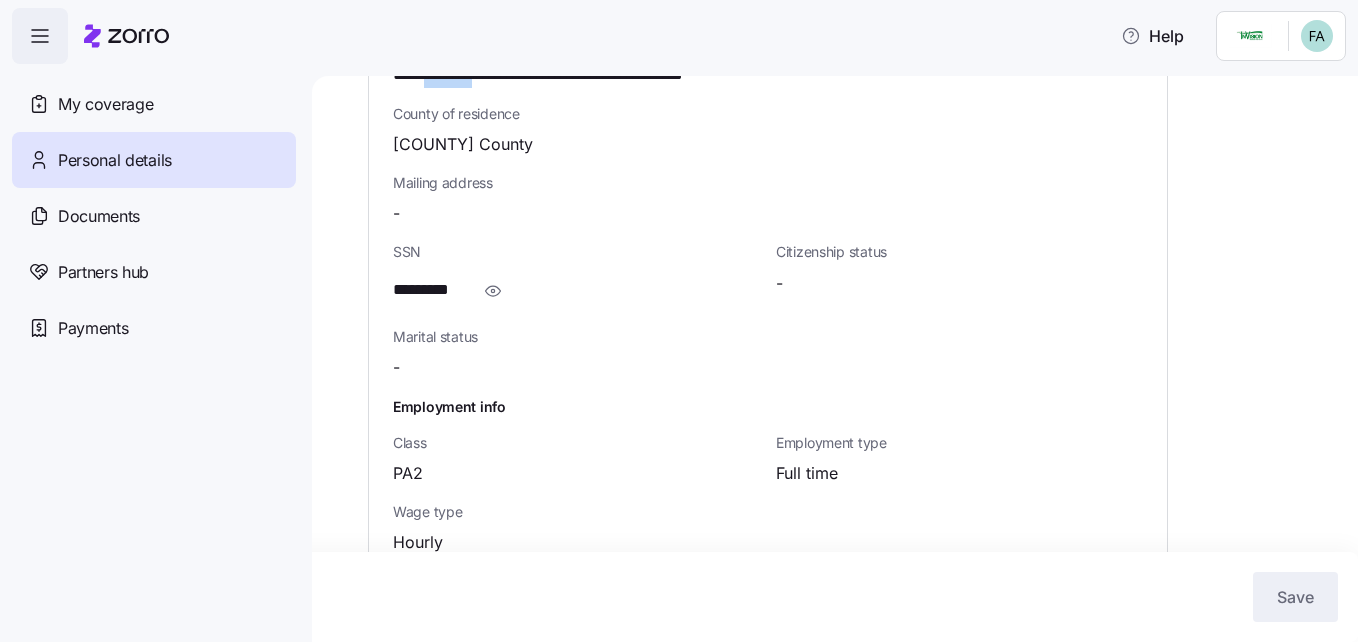scroll, scrollTop: 702, scrollLeft: 0, axis: vertical 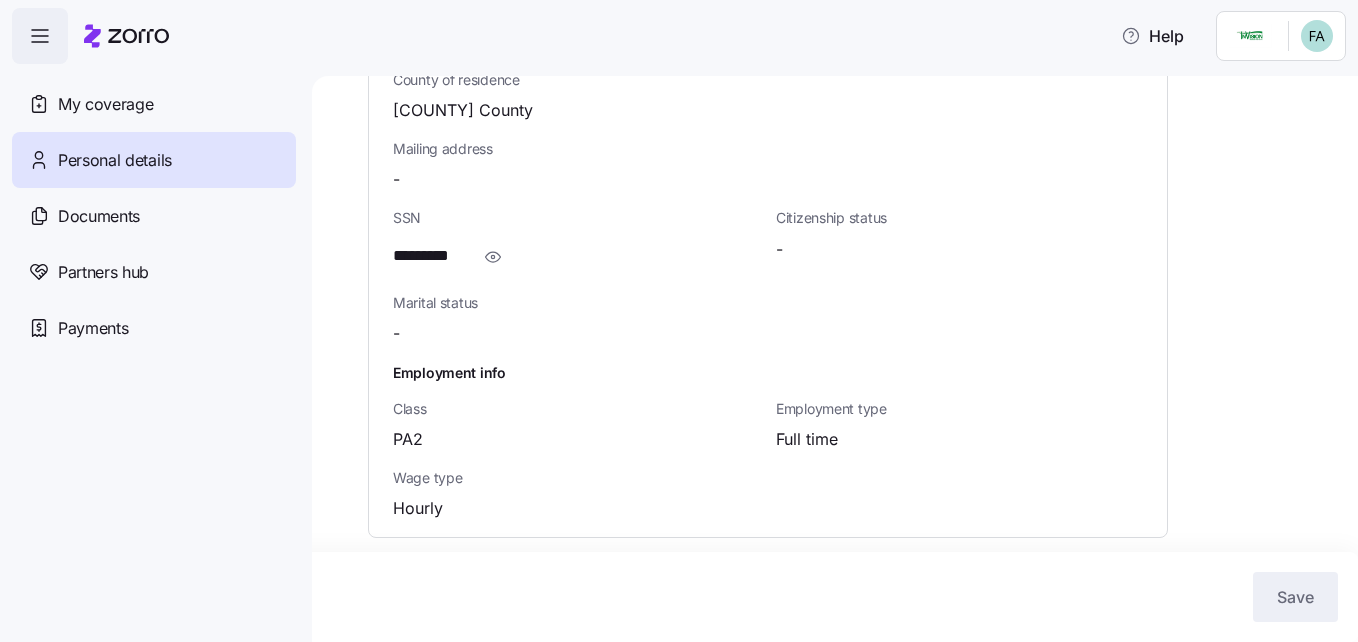click on "**********" at bounding box center [835, 359] 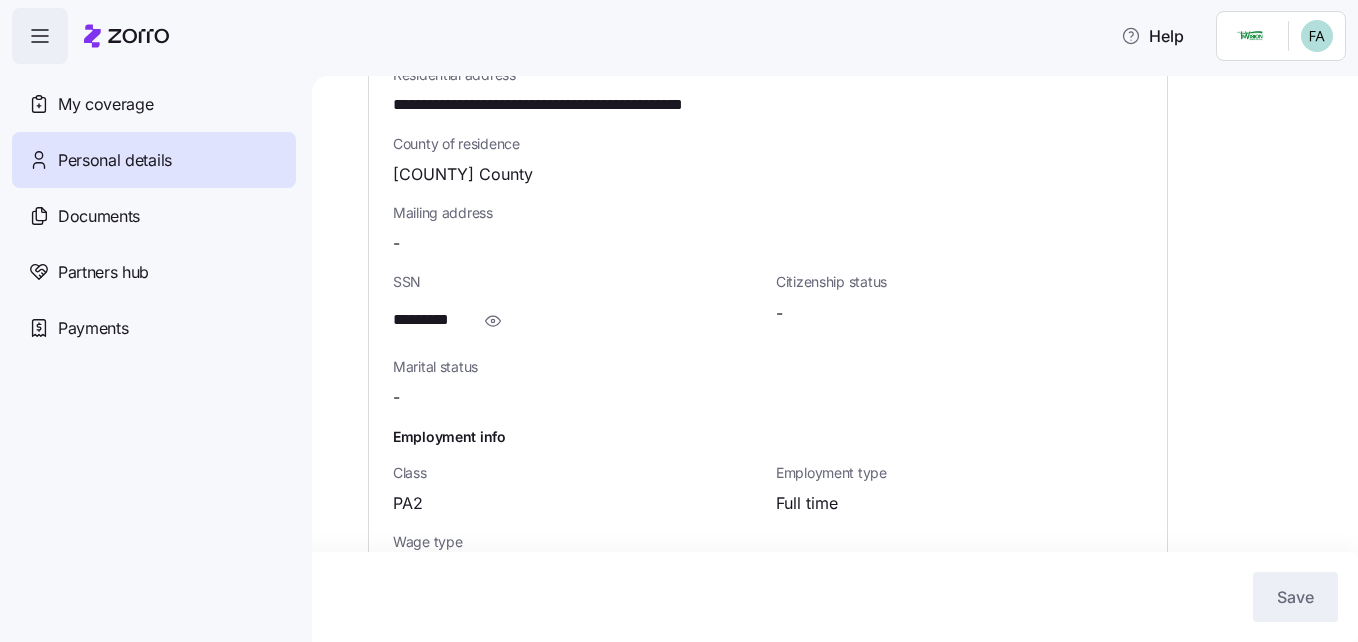 scroll, scrollTop: 702, scrollLeft: 0, axis: vertical 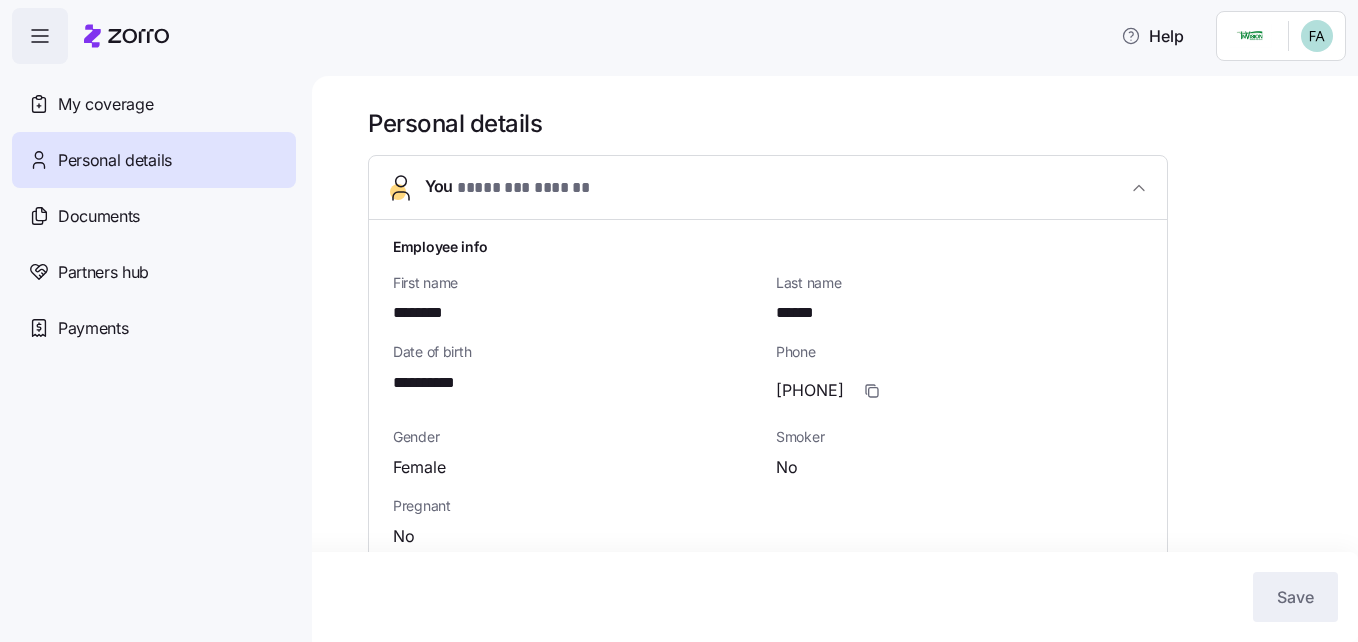 click on "You * ********   ****** *" at bounding box center (768, 188) 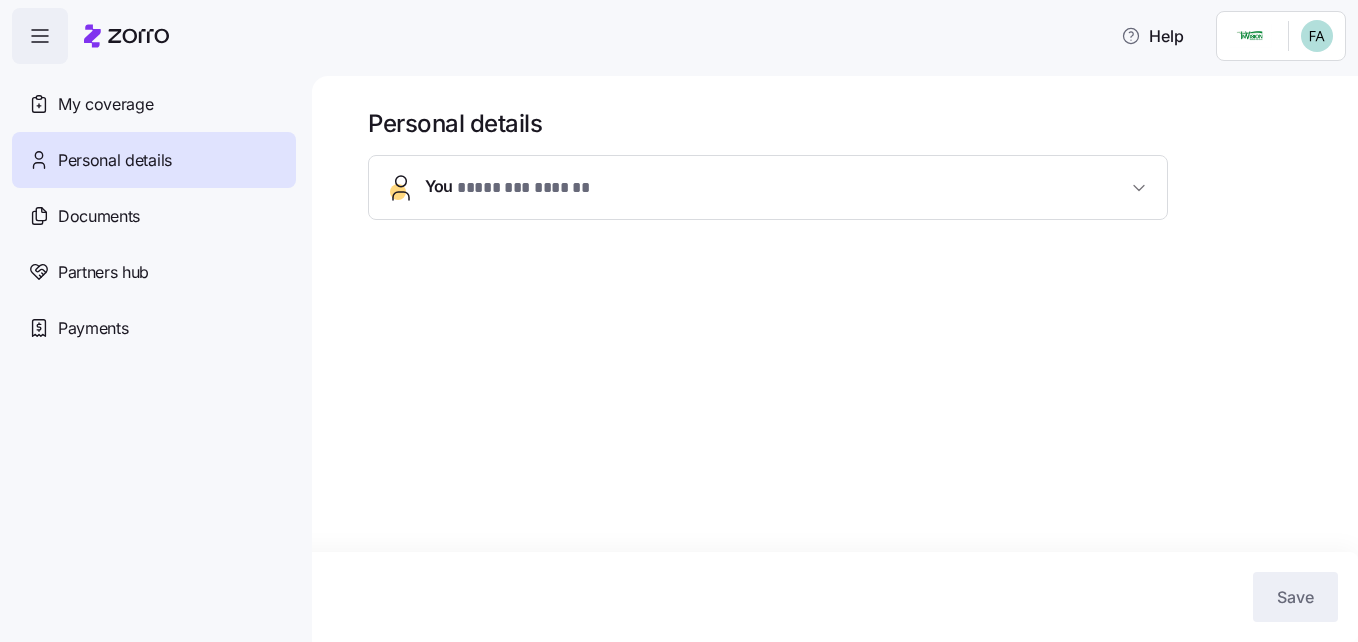 click on "You * ********   ****** *" at bounding box center (768, 187) 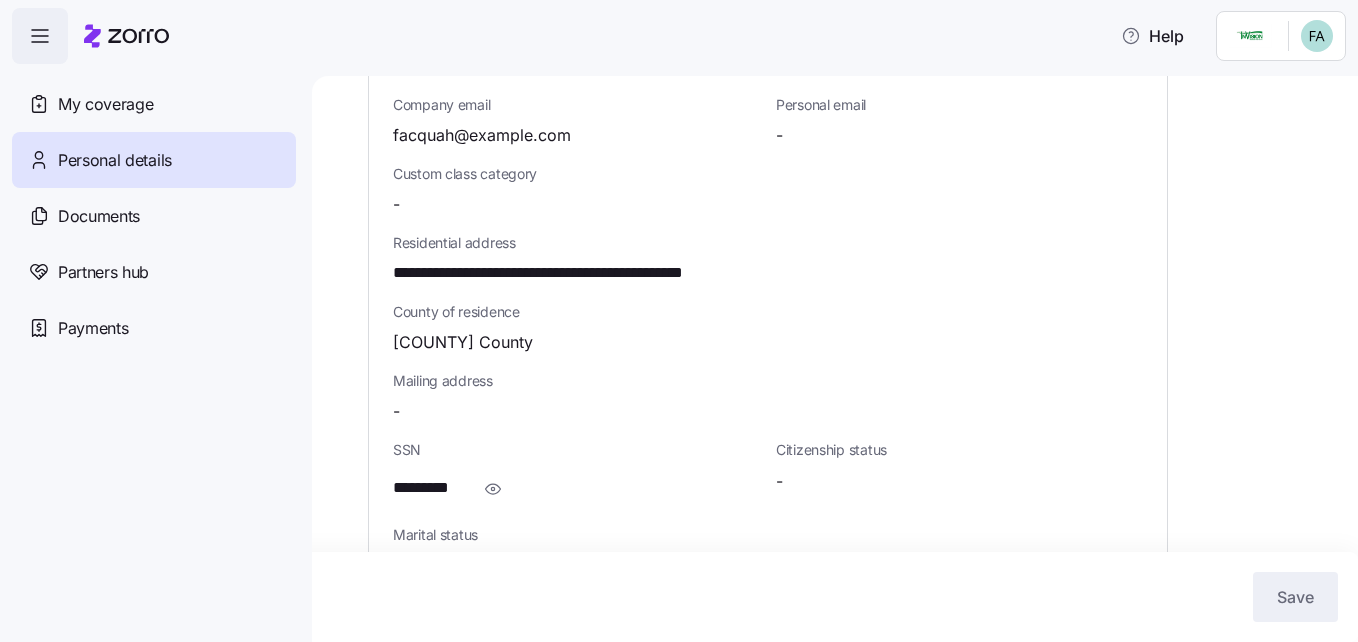 scroll, scrollTop: 447, scrollLeft: 0, axis: vertical 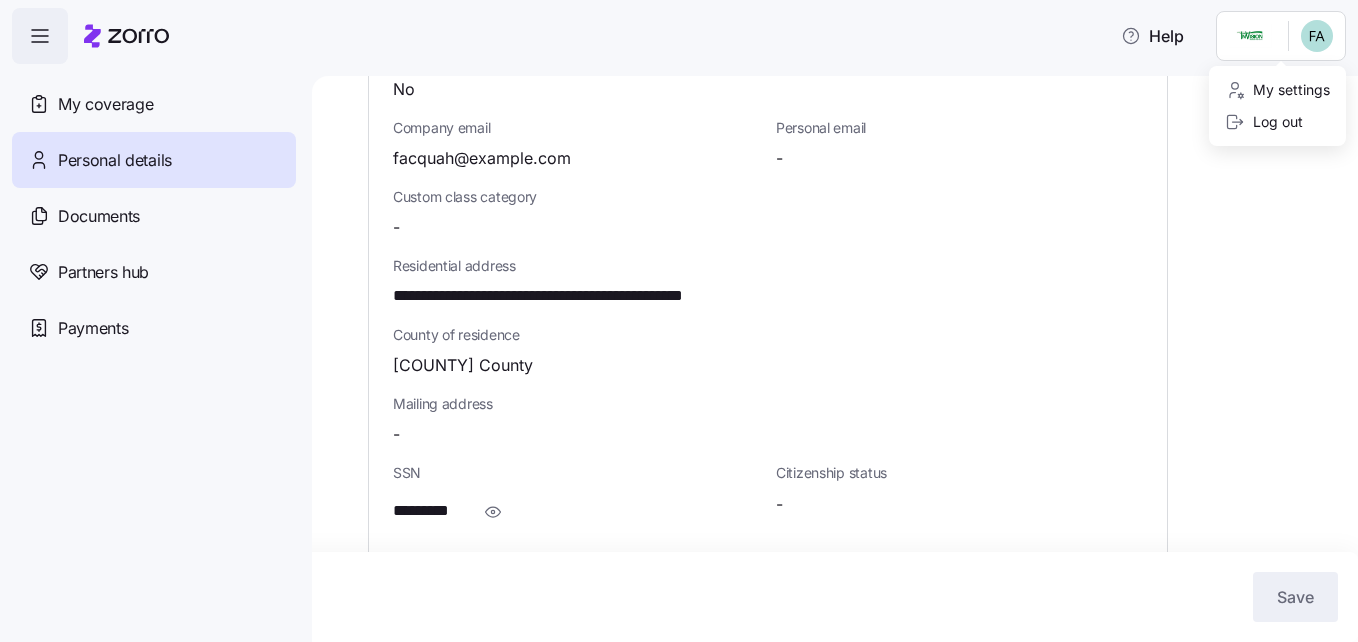 click on "**********" at bounding box center [679, 315] 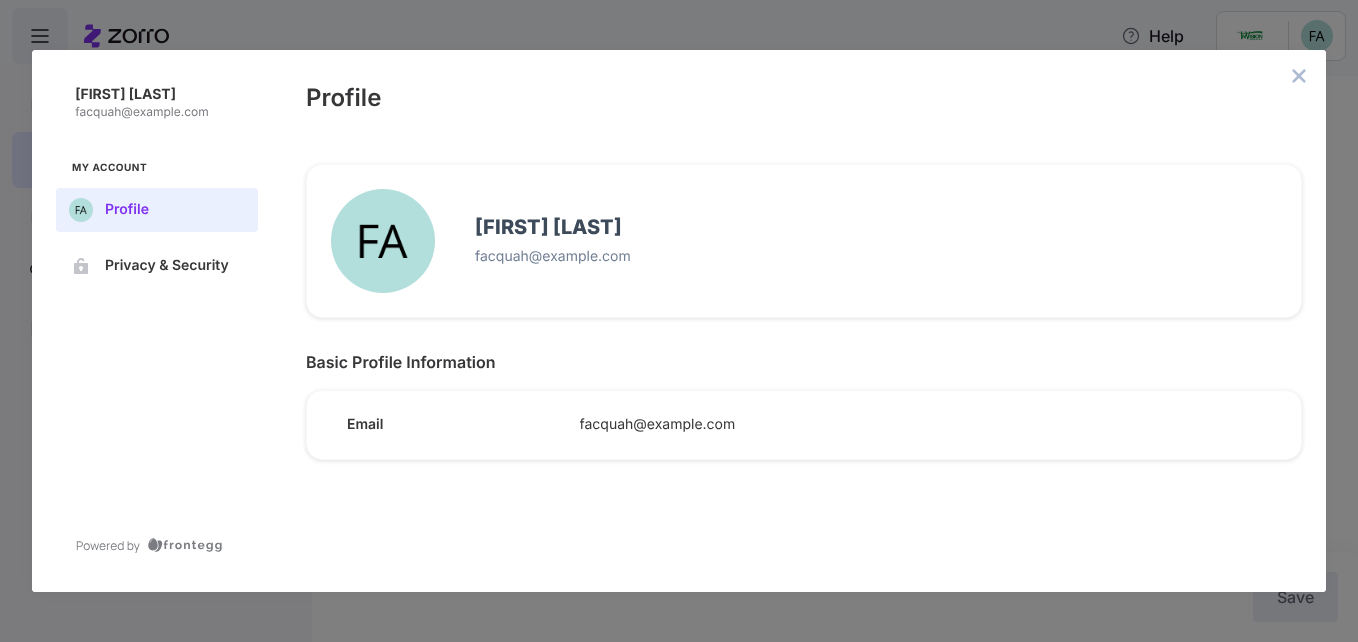 click on "facquah@example.com" at bounding box center [876, 257] 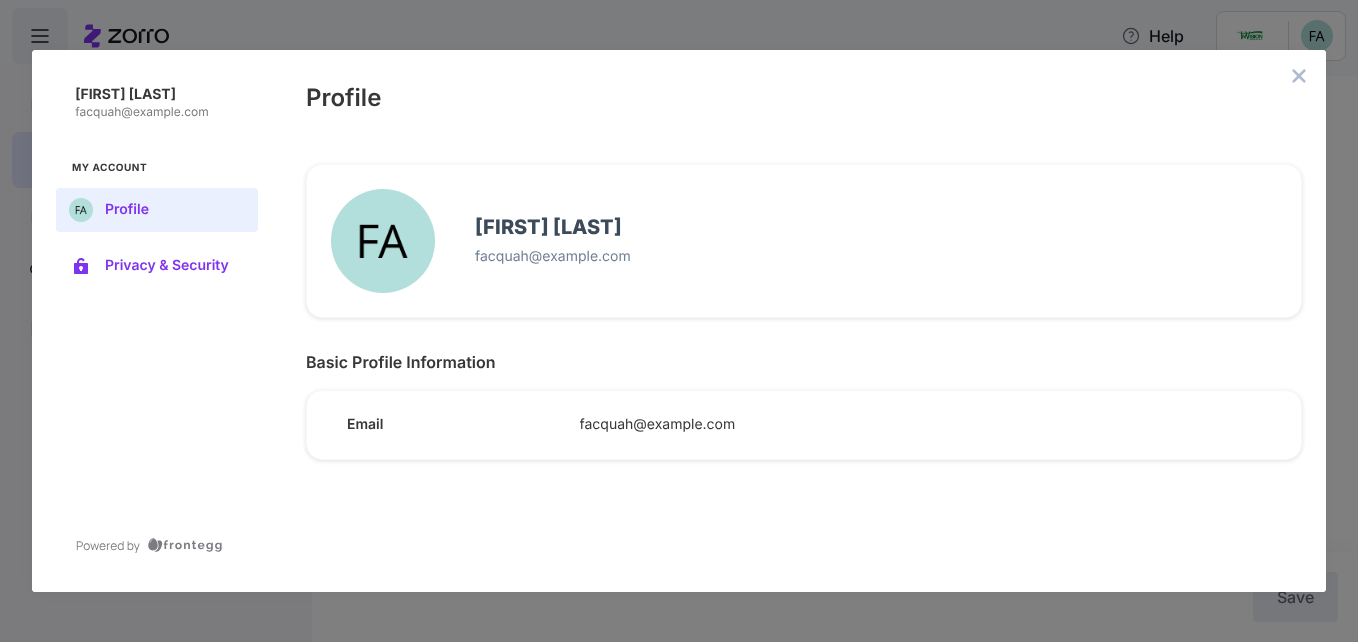 click on "Privacy & Security" at bounding box center [173, 266] 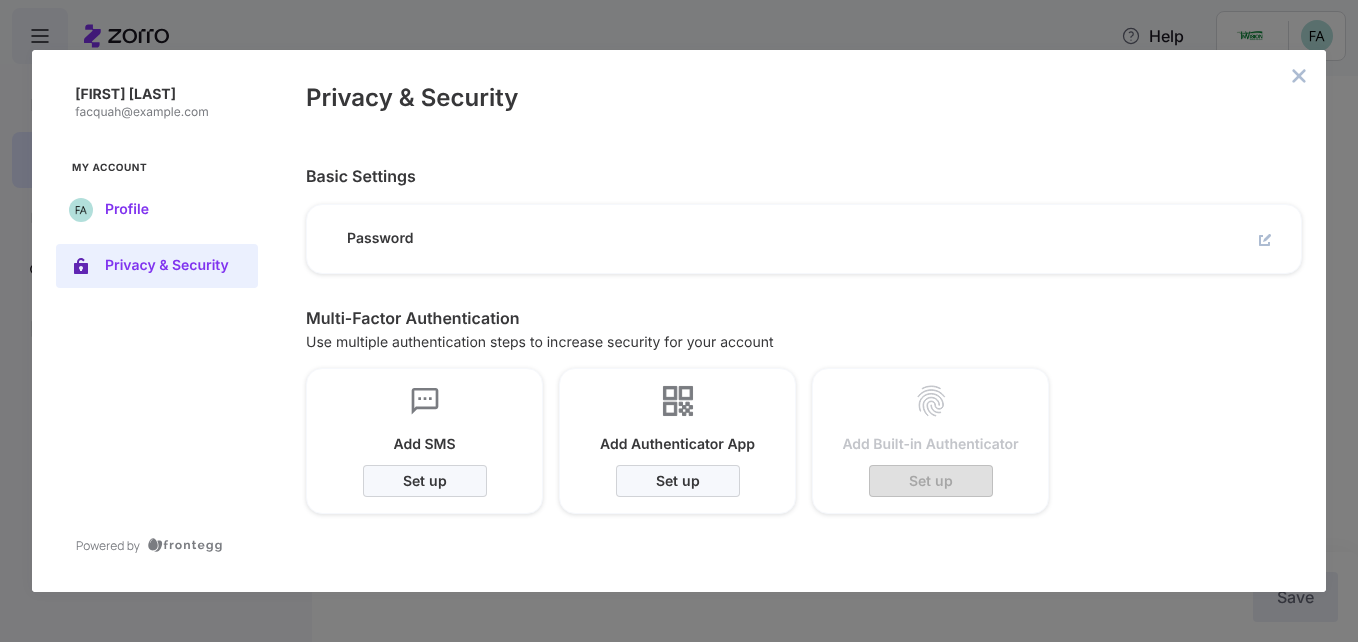 click on "Profile" at bounding box center (157, 210) 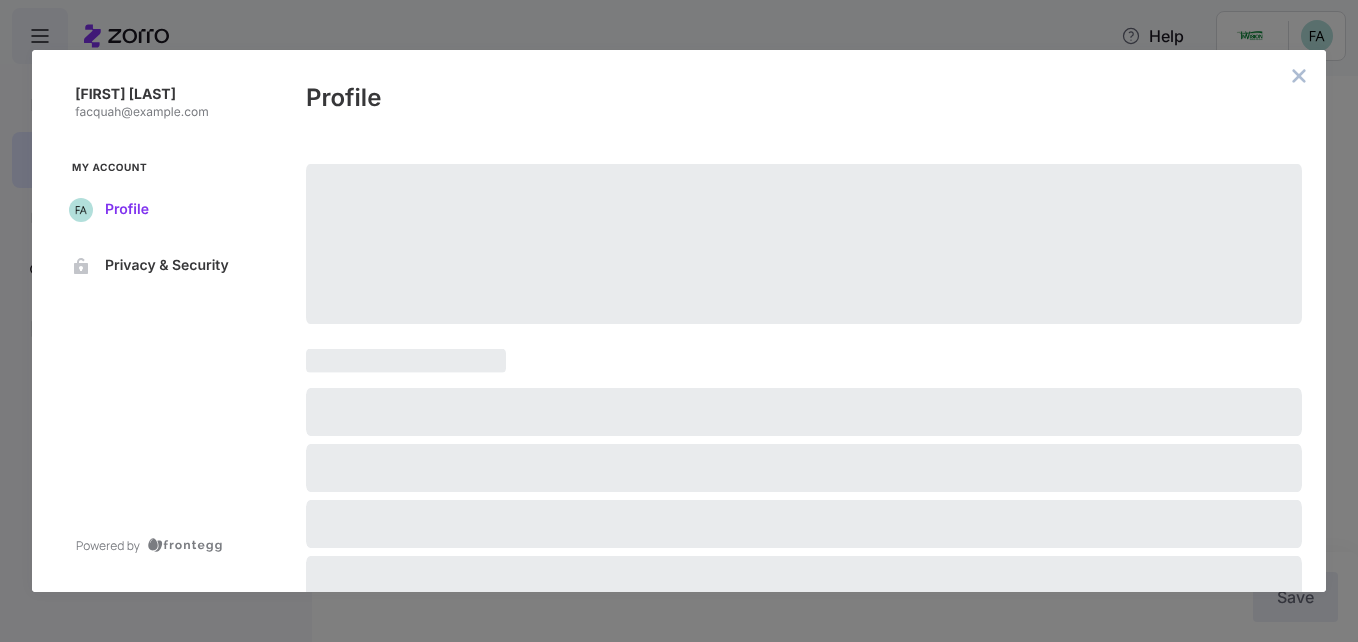 click on "Profile" at bounding box center [157, 210] 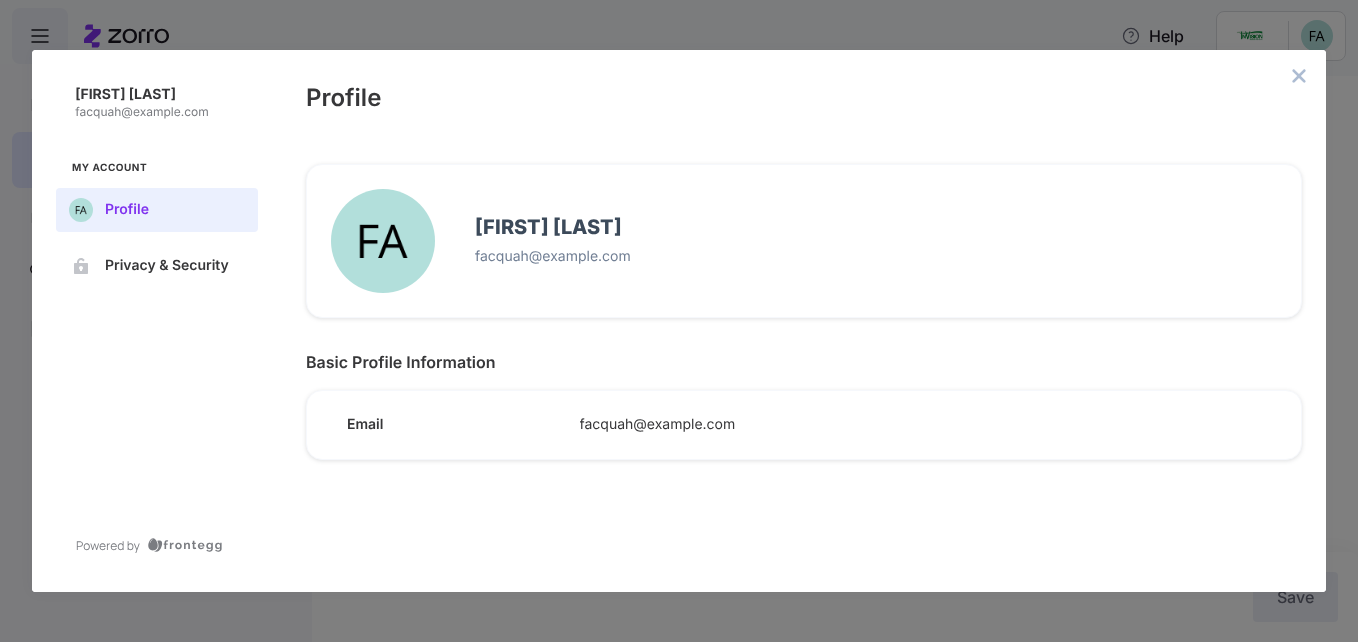 click on "[FIRST] [LAST]" at bounding box center [158, 95] 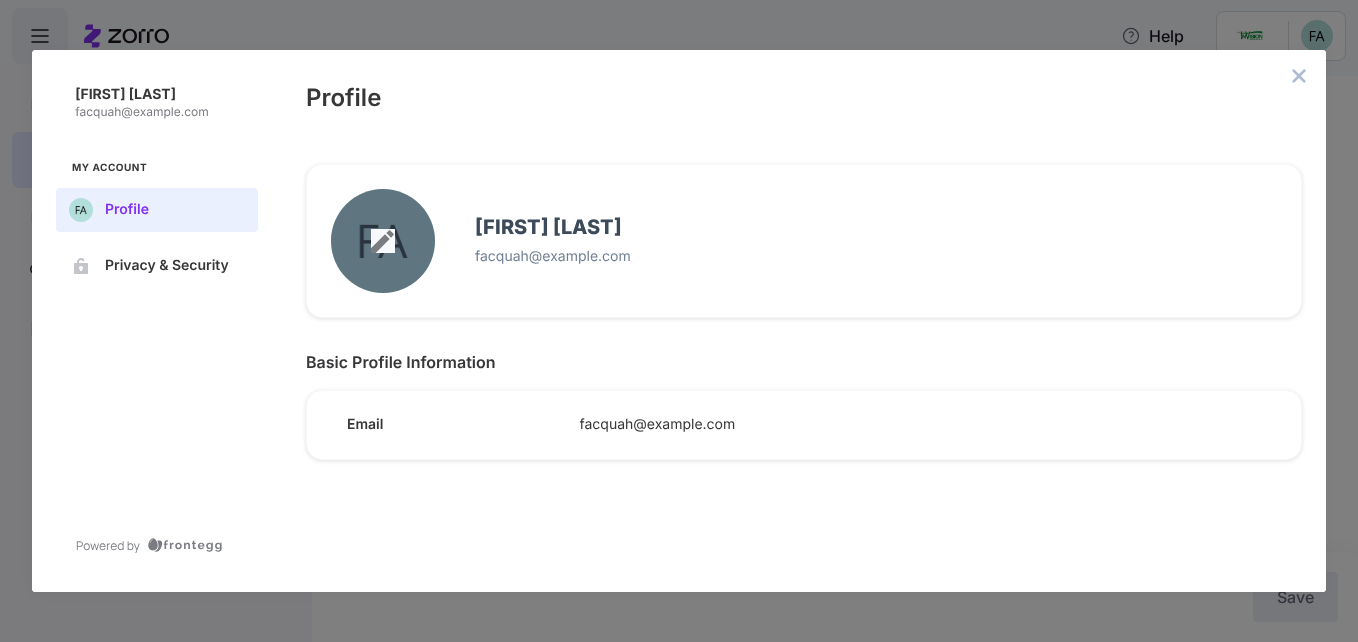 click 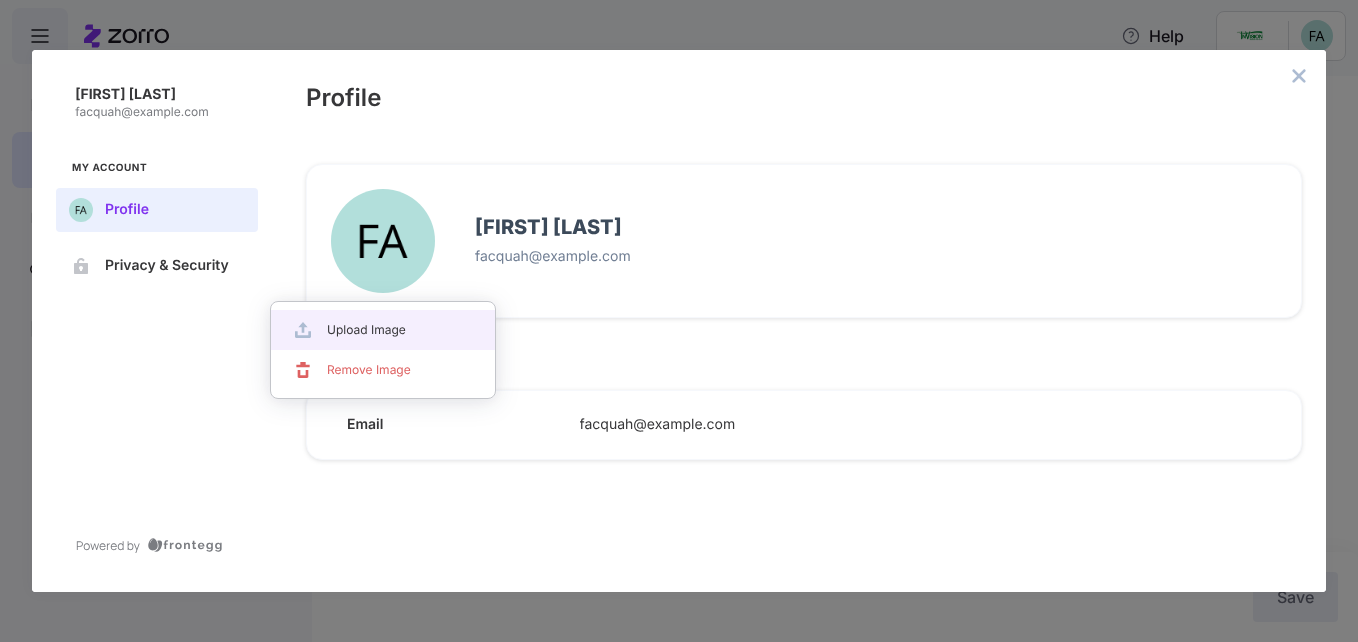 click at bounding box center (679, 321) 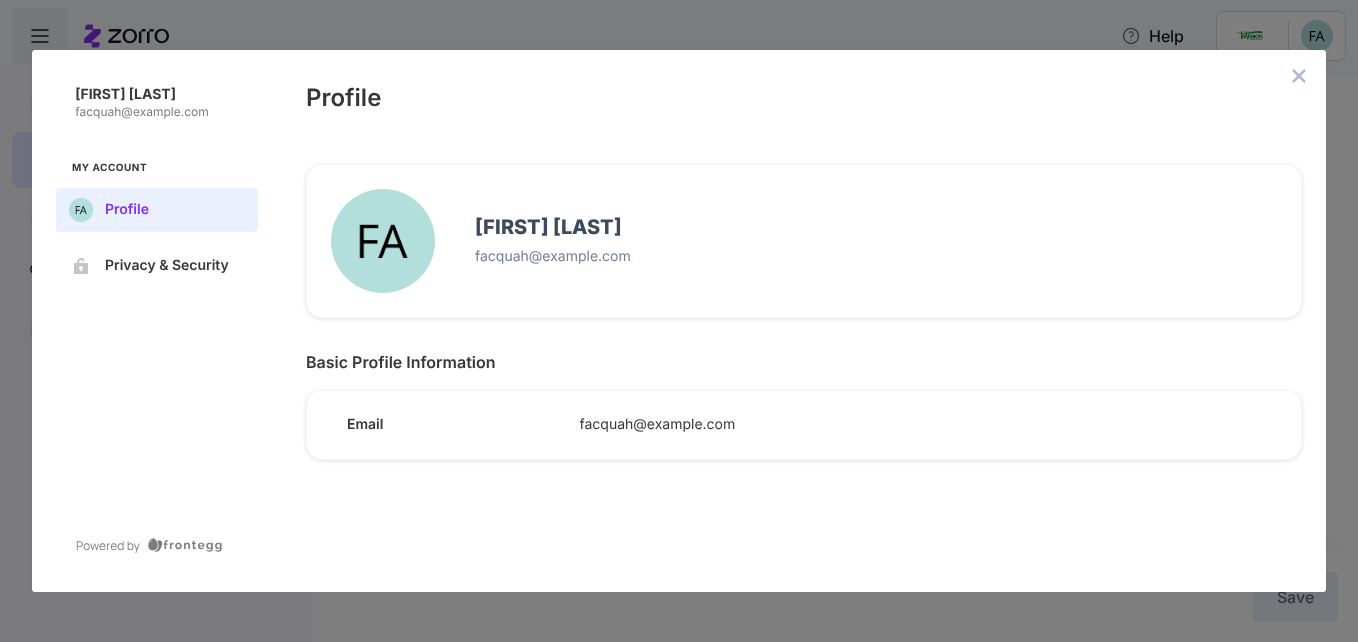 click on "[FIRST] [LAST]   facquah@example.com" at bounding box center [804, 241] 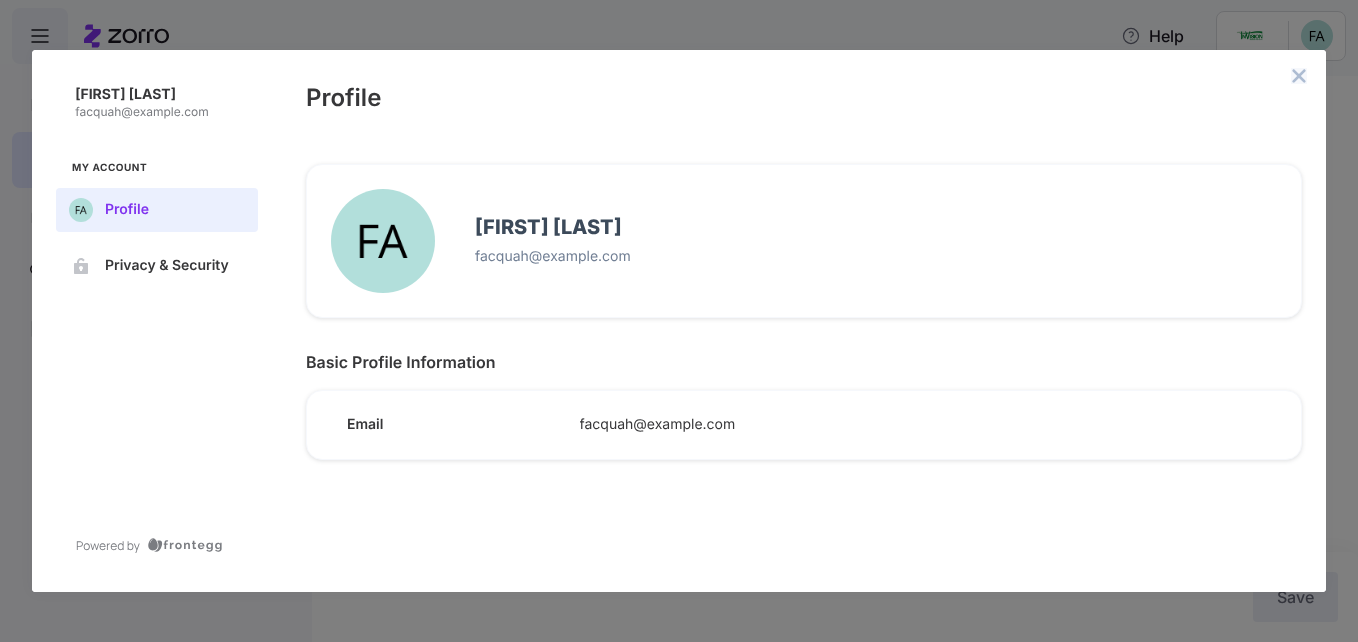 click 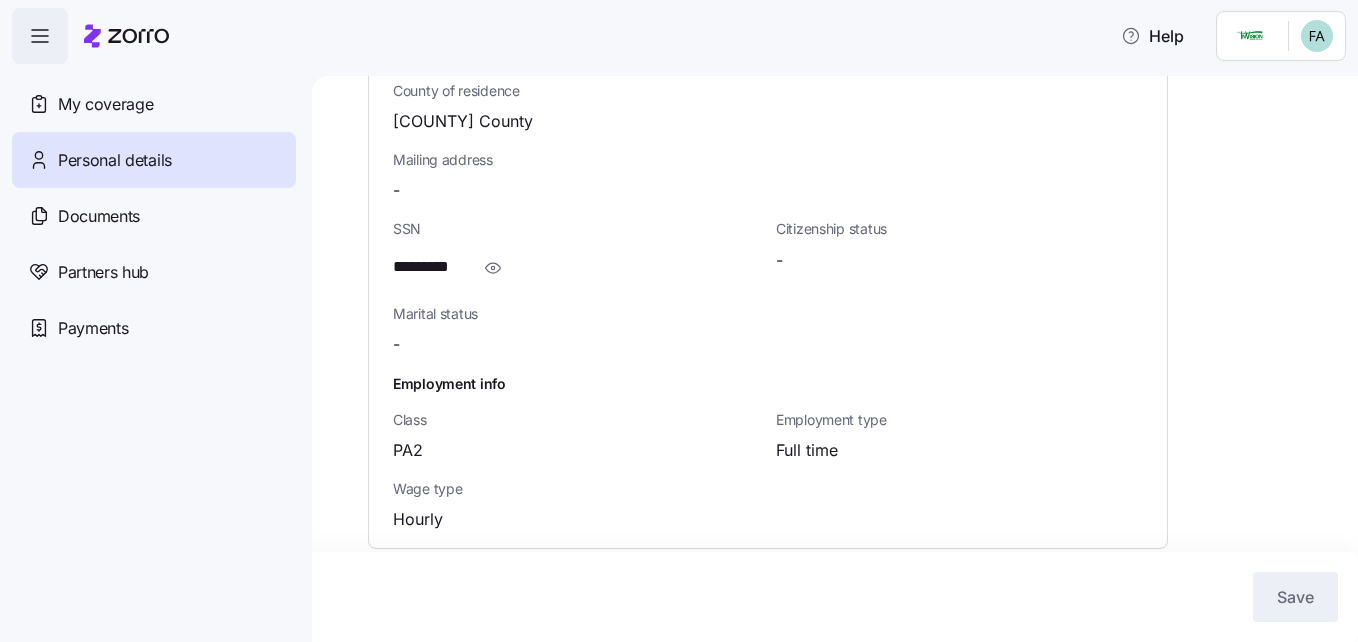 scroll, scrollTop: 702, scrollLeft: 0, axis: vertical 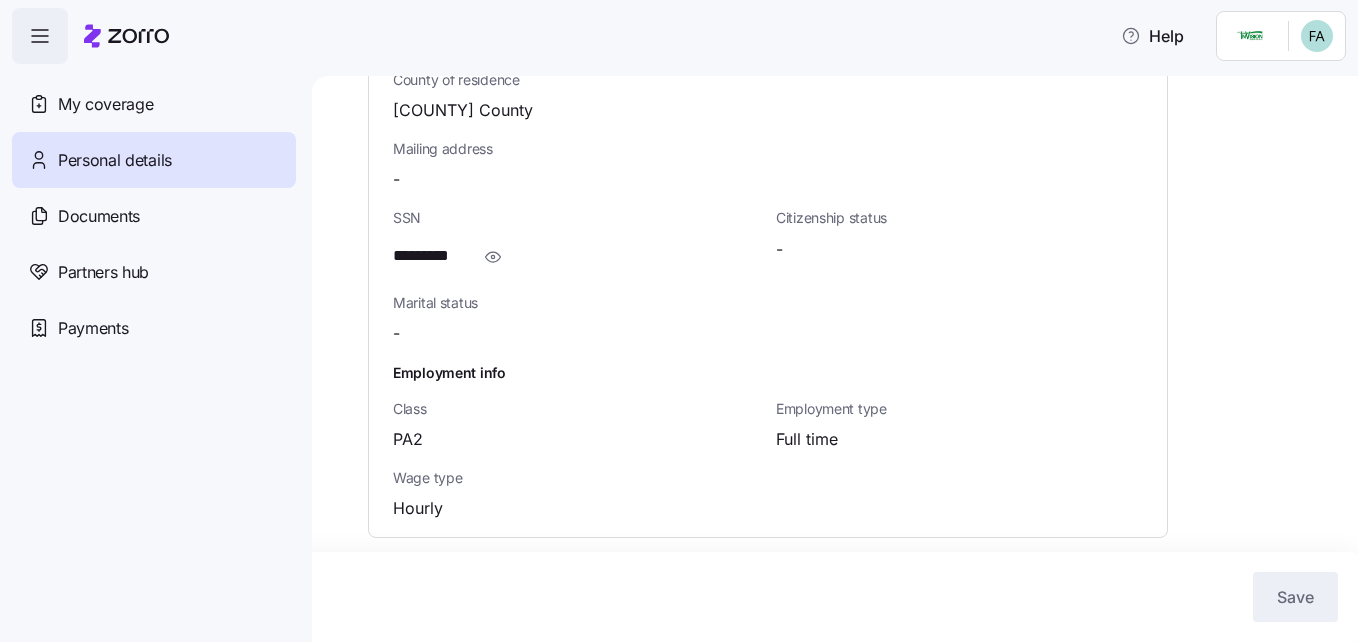 click 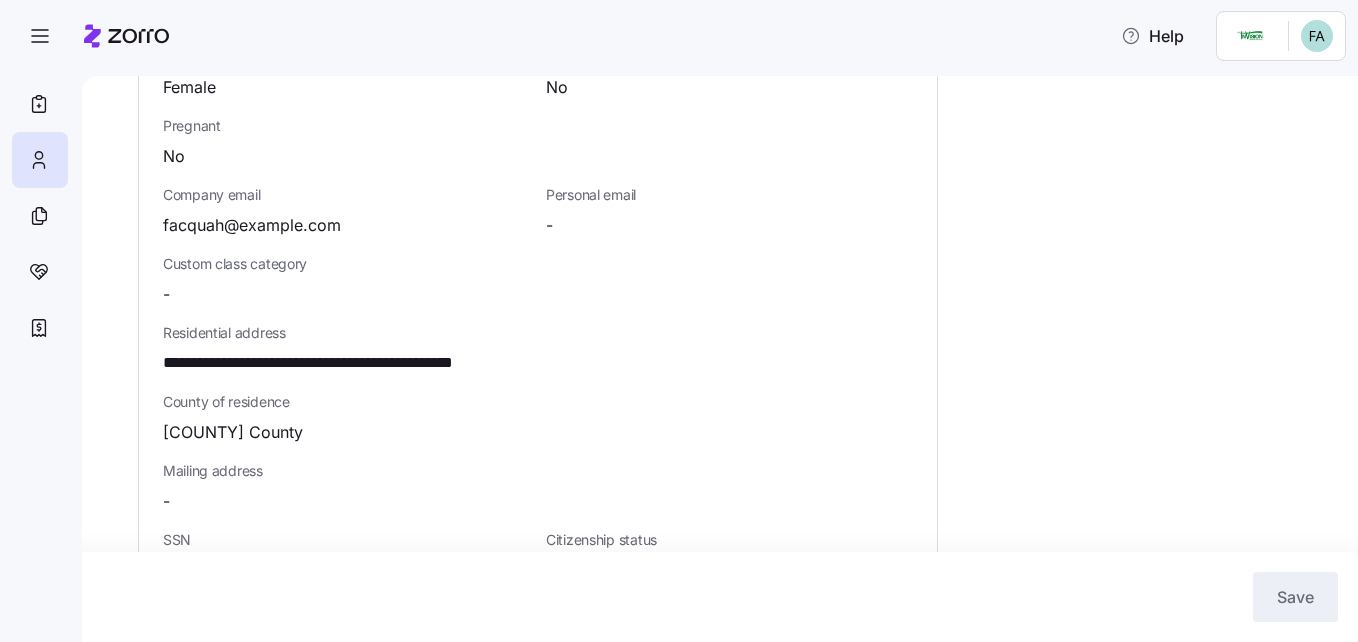scroll, scrollTop: 366, scrollLeft: 0, axis: vertical 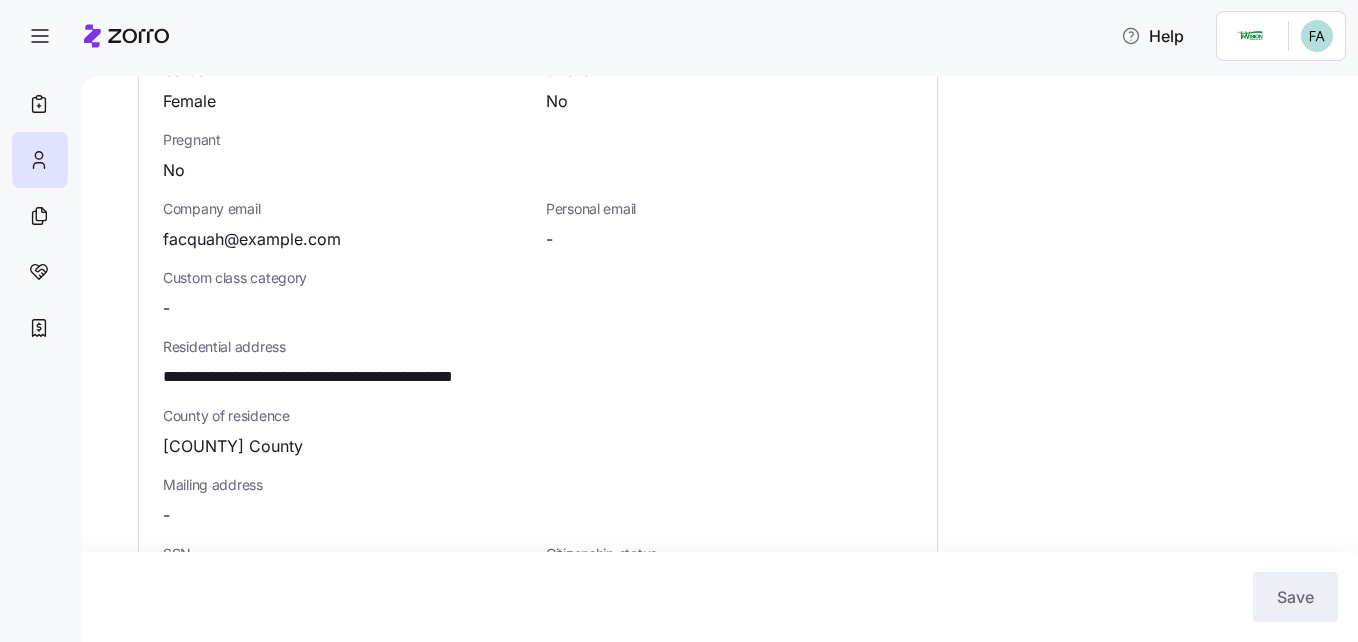 click on "**********" at bounding box center [352, 377] 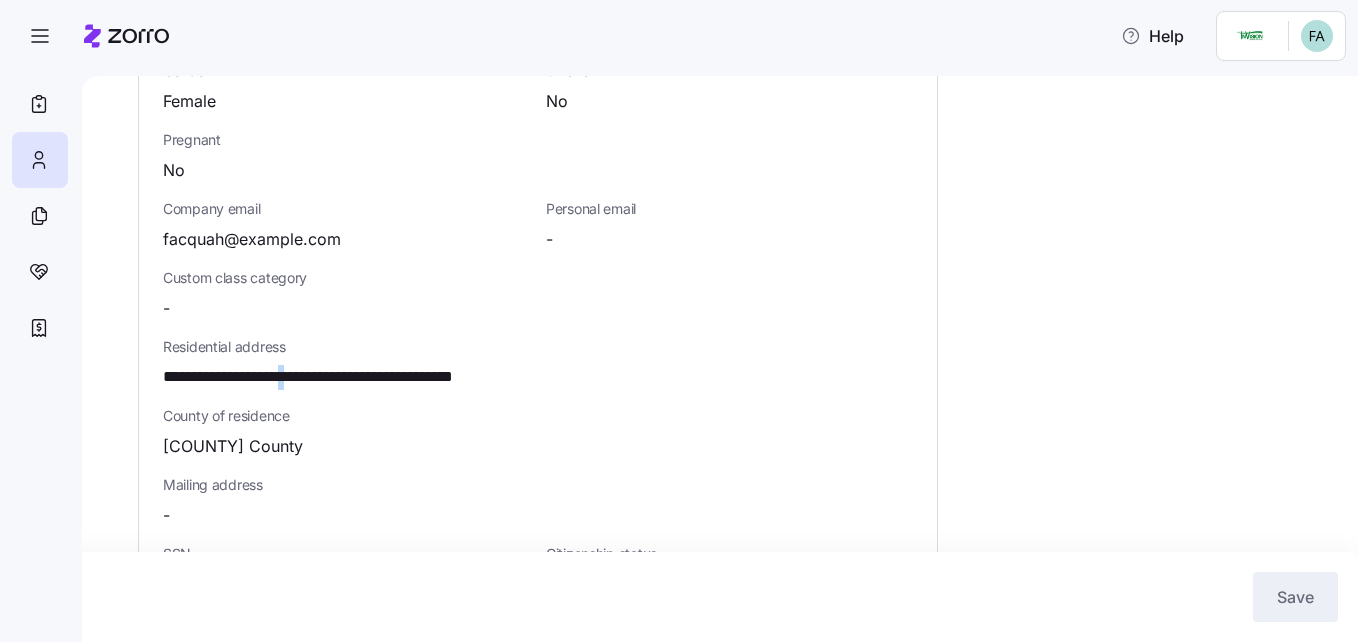 click on "**********" at bounding box center (352, 377) 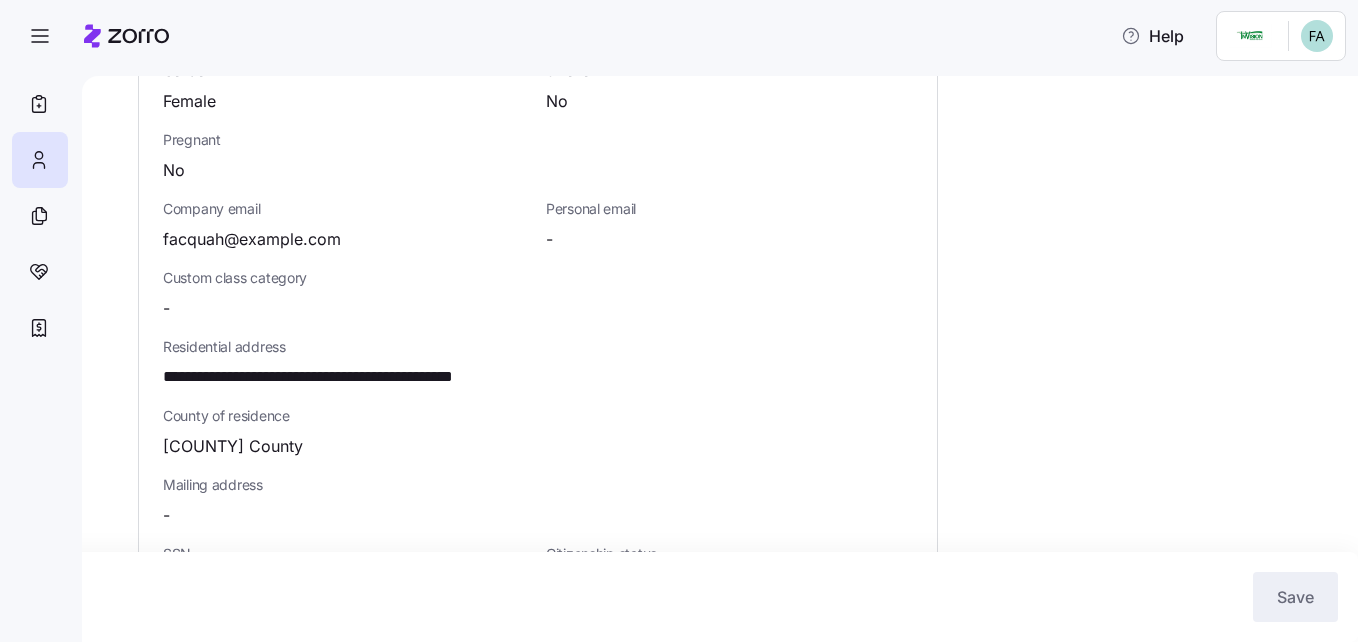 drag, startPoint x: 322, startPoint y: 379, endPoint x: 245, endPoint y: 351, distance: 81.9329 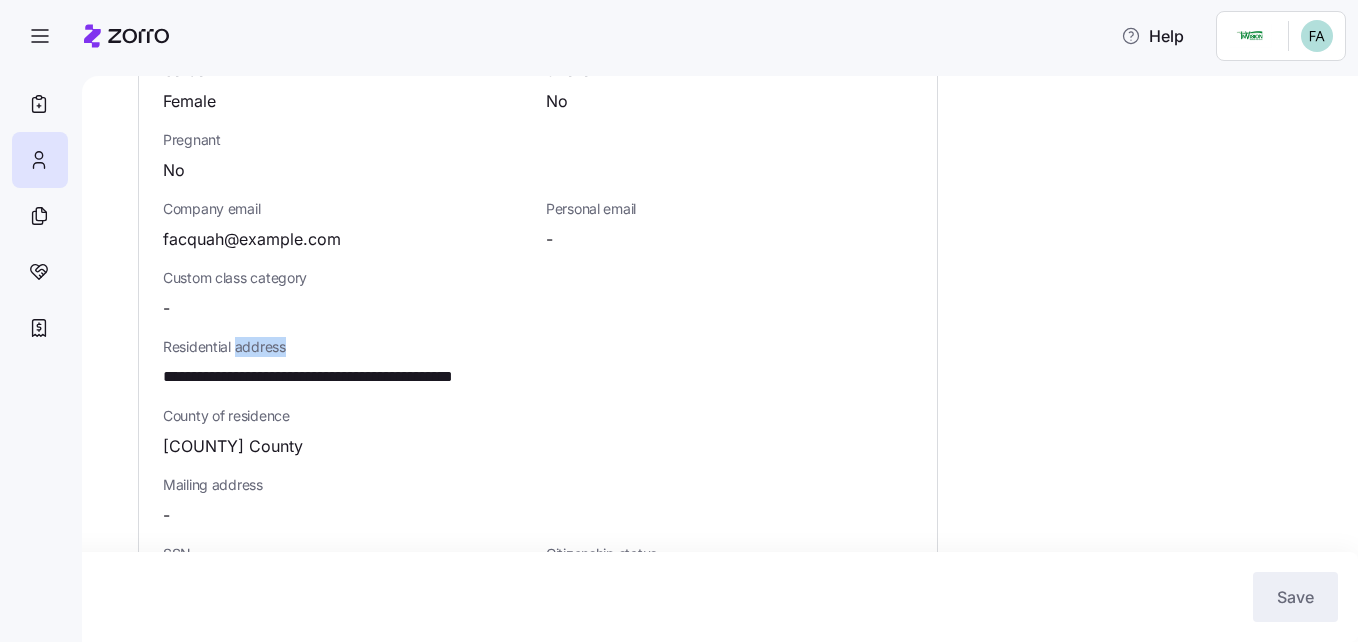 click on "Residential address" at bounding box center (538, 347) 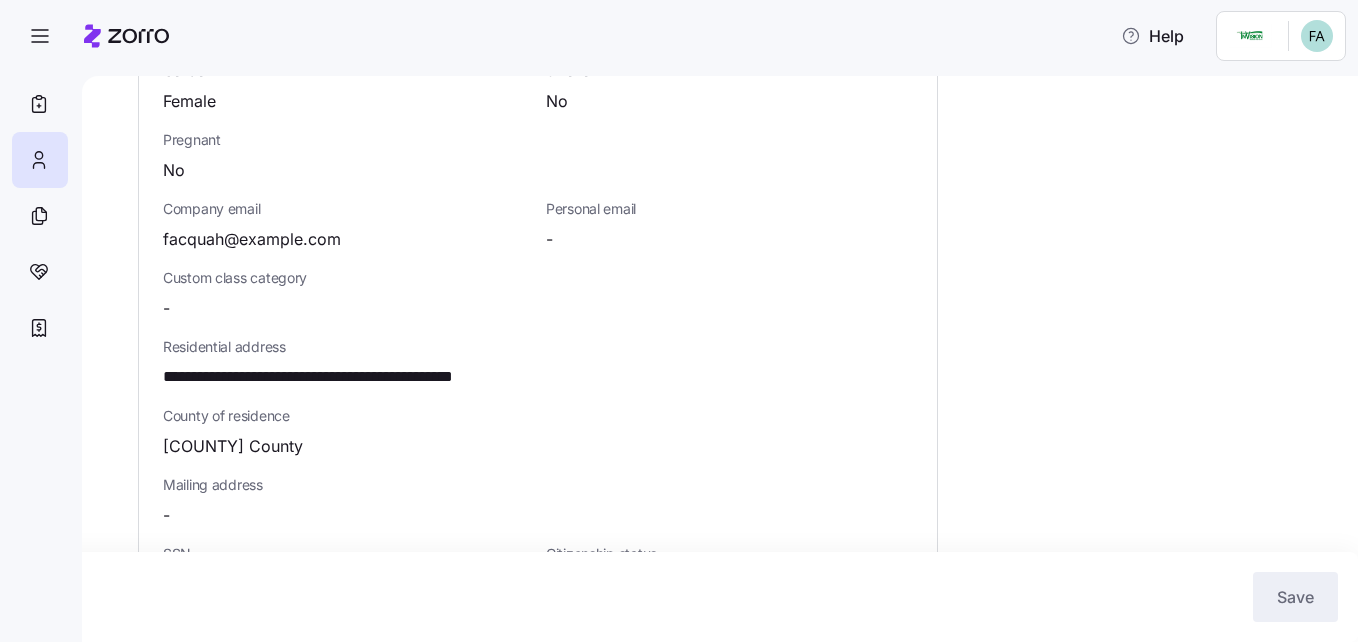 drag, startPoint x: 245, startPoint y: 351, endPoint x: 280, endPoint y: 370, distance: 39.824615 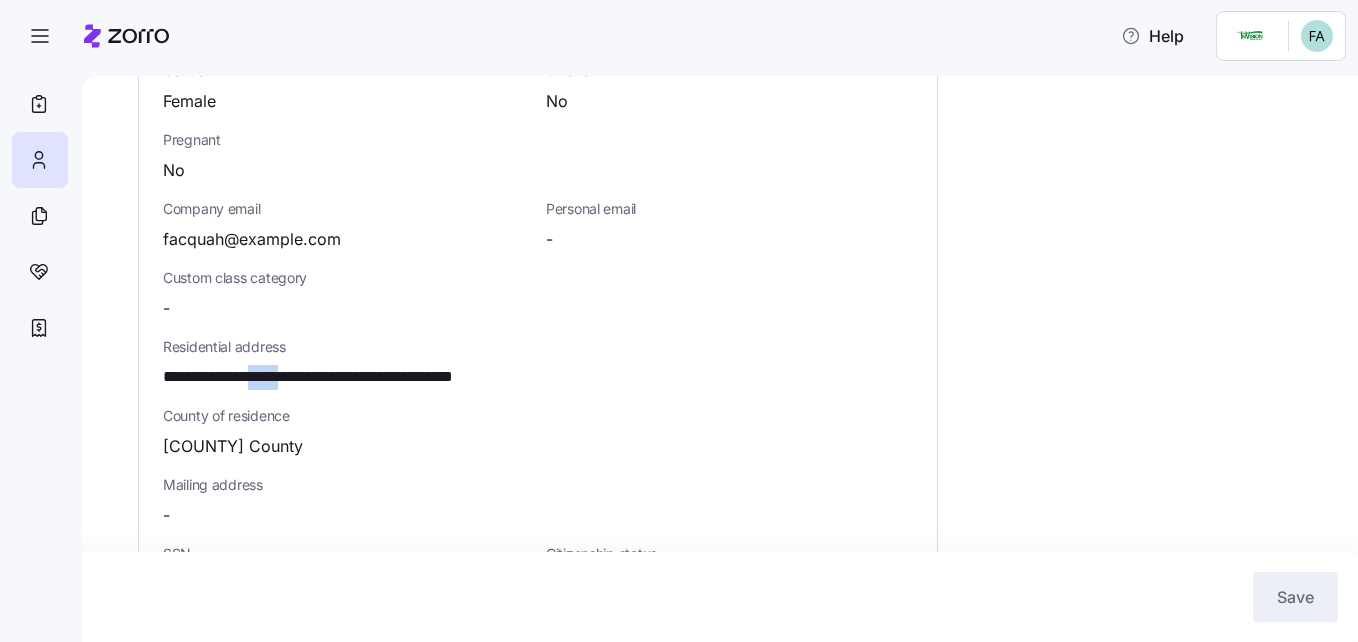 click on "**********" at bounding box center [352, 377] 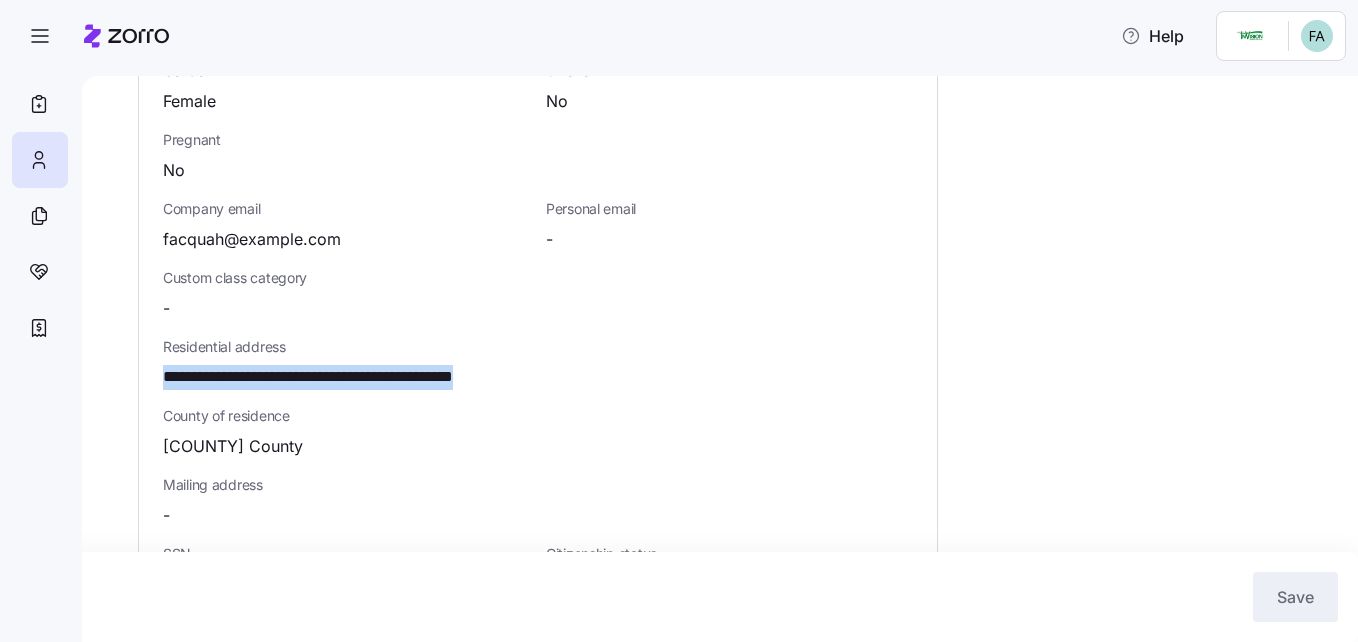 click on "**********" at bounding box center (352, 377) 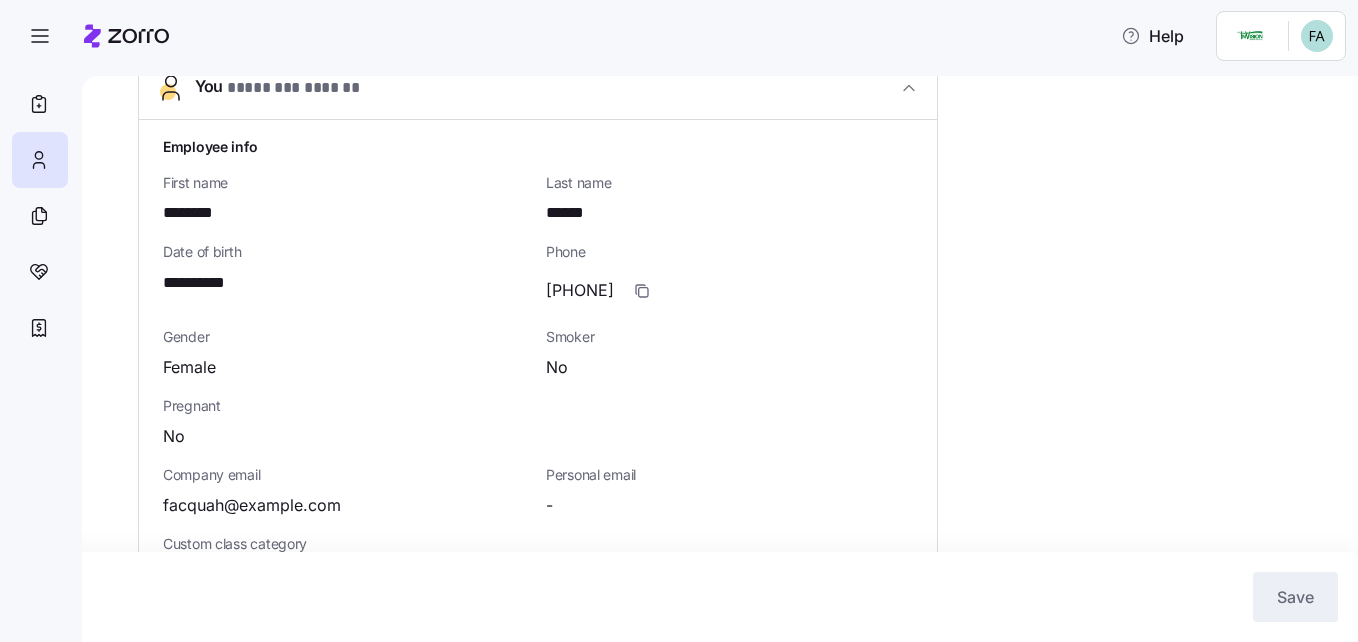 scroll, scrollTop: 0, scrollLeft: 0, axis: both 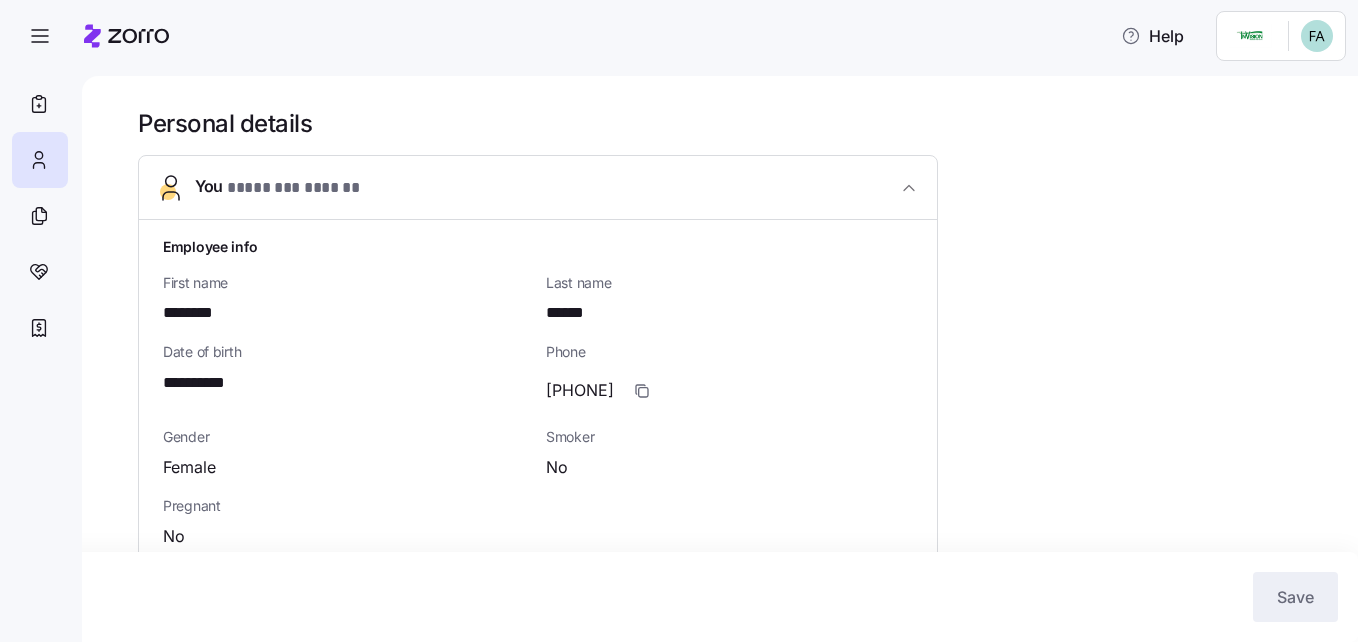 click 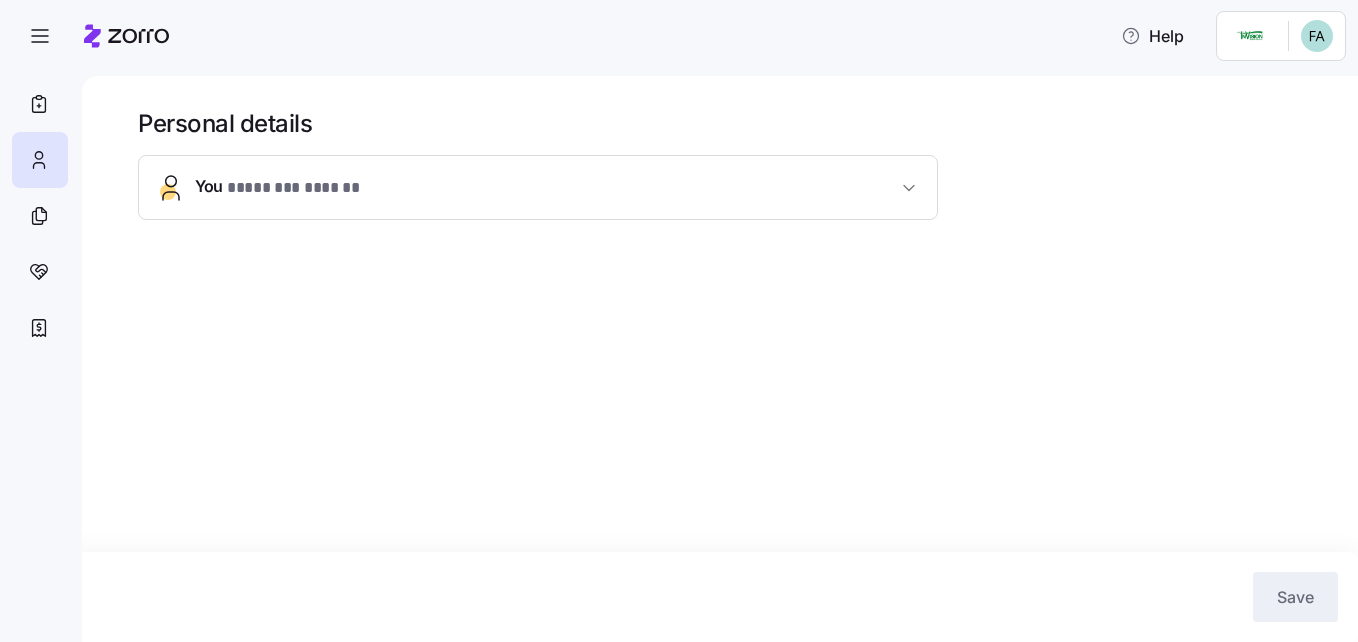 click on "You * ********   ****** *" at bounding box center [538, 187] 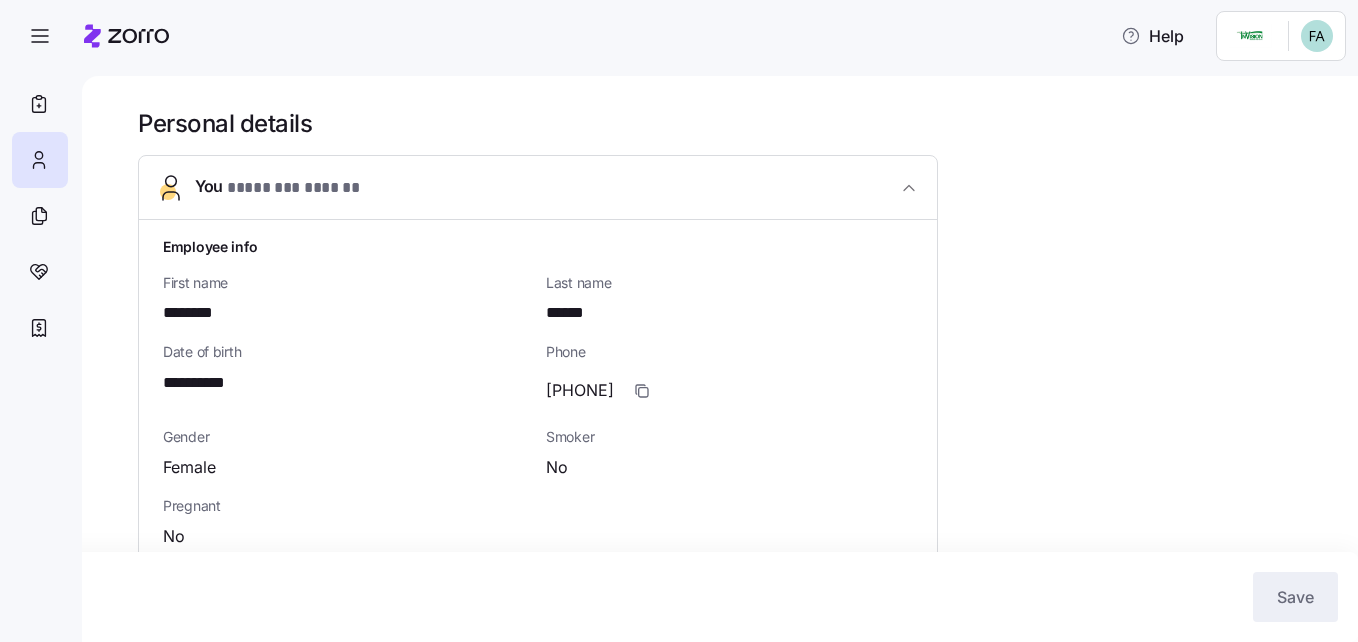 type 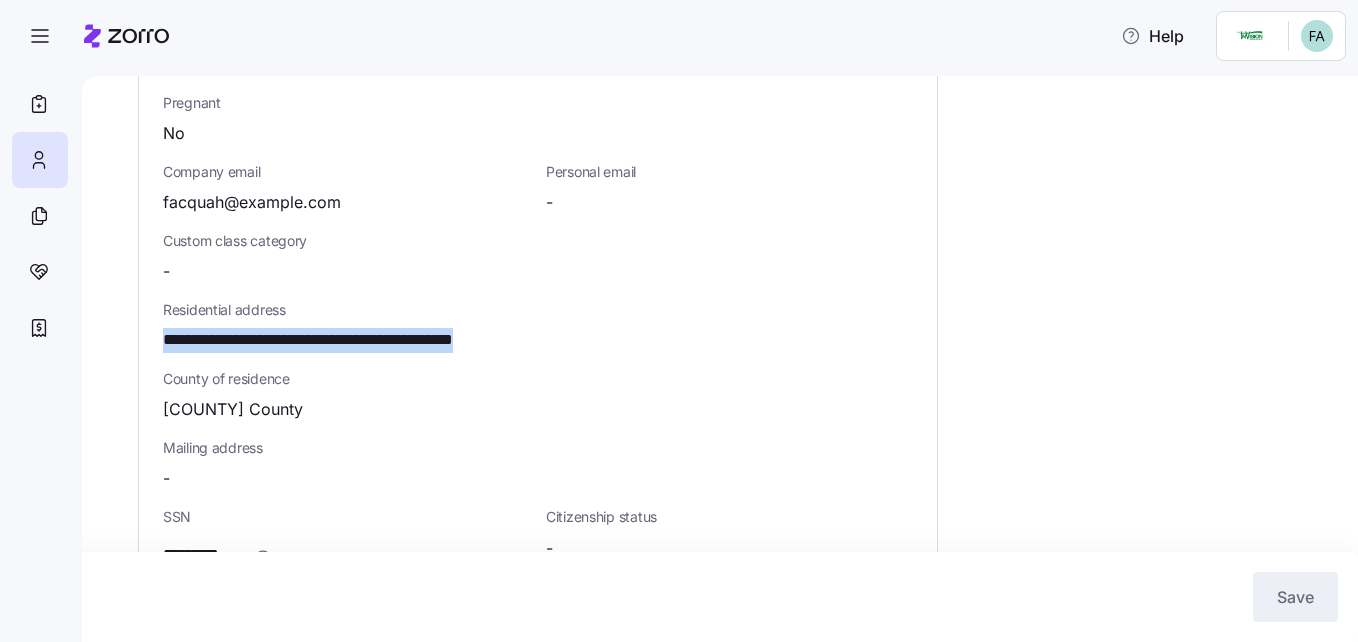 scroll, scrollTop: 411, scrollLeft: 0, axis: vertical 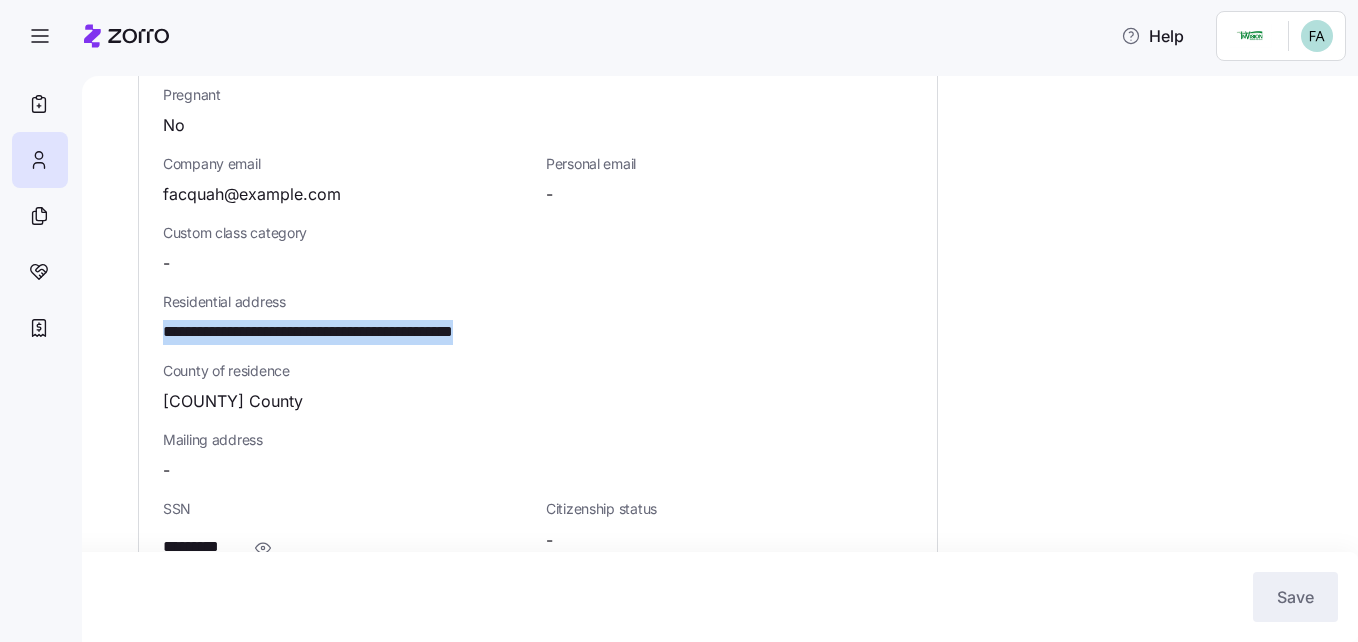 click on "**********" at bounding box center [352, 332] 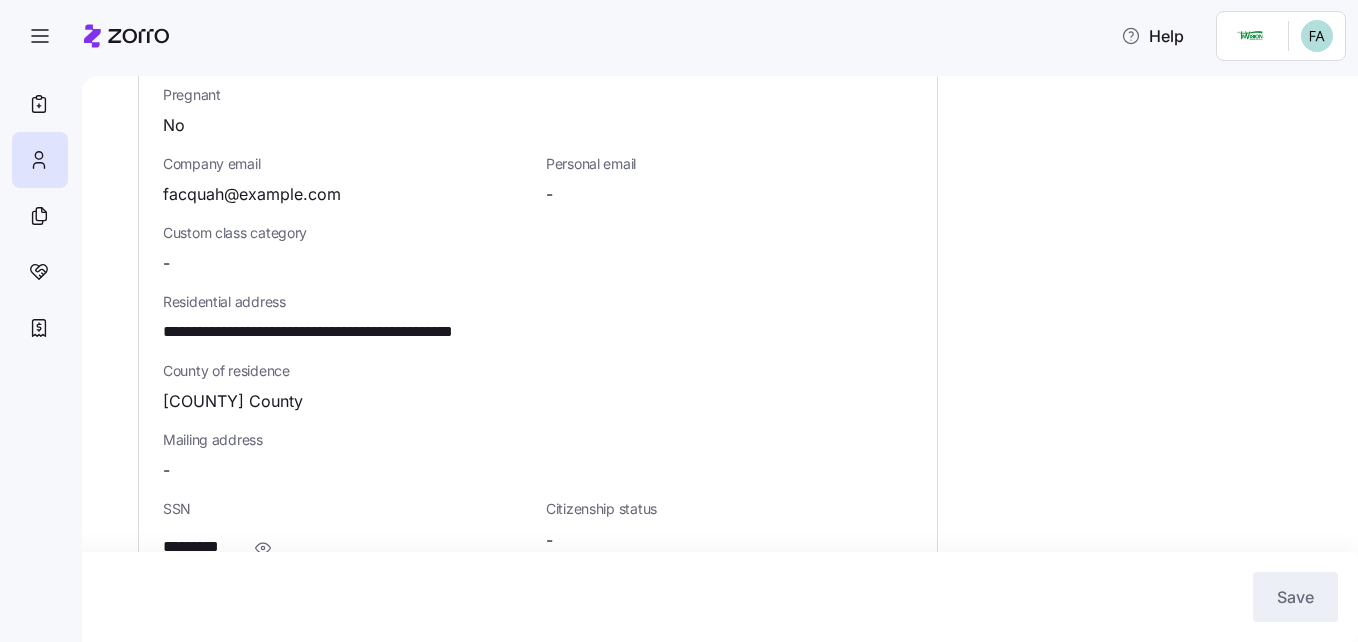 click on "**********" at bounding box center [352, 332] 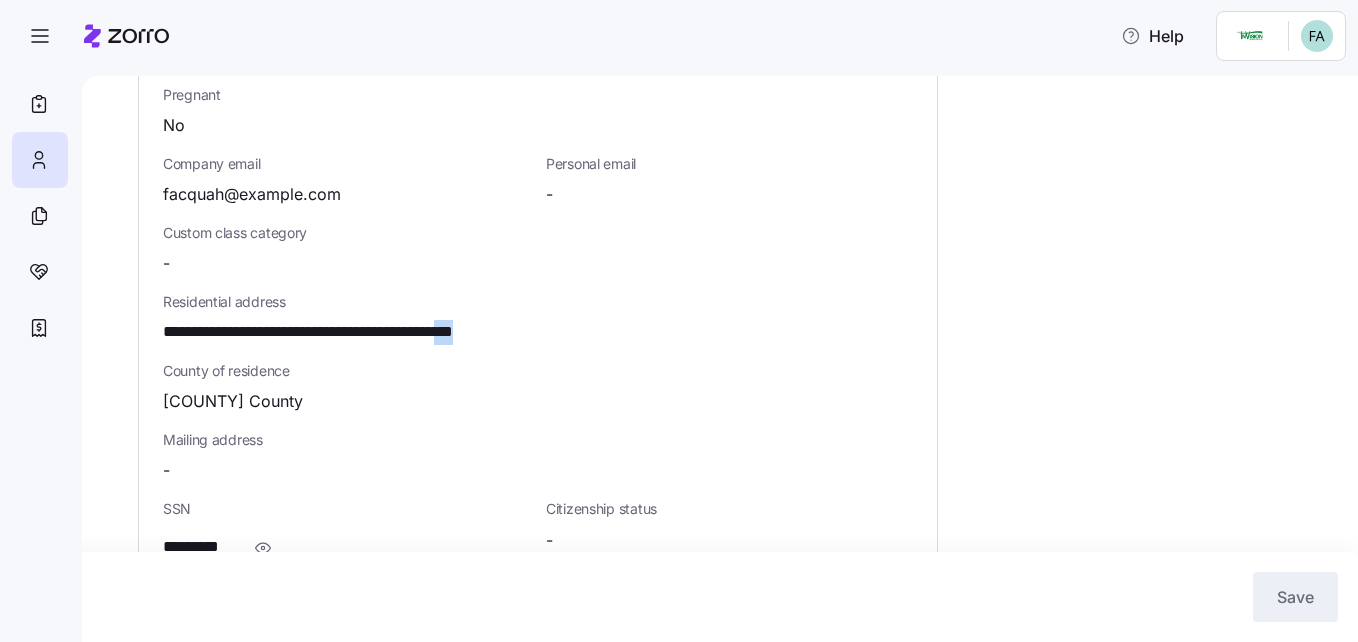 click on "**********" at bounding box center [352, 332] 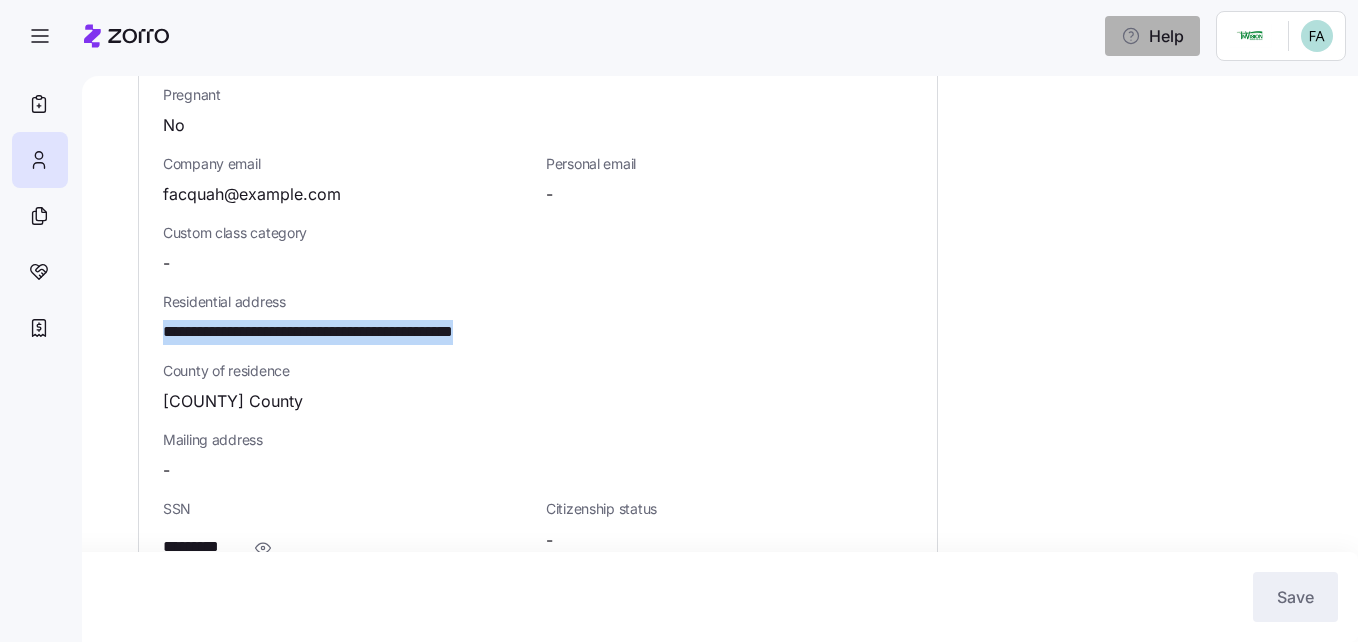 click on "Help" at bounding box center [1152, 36] 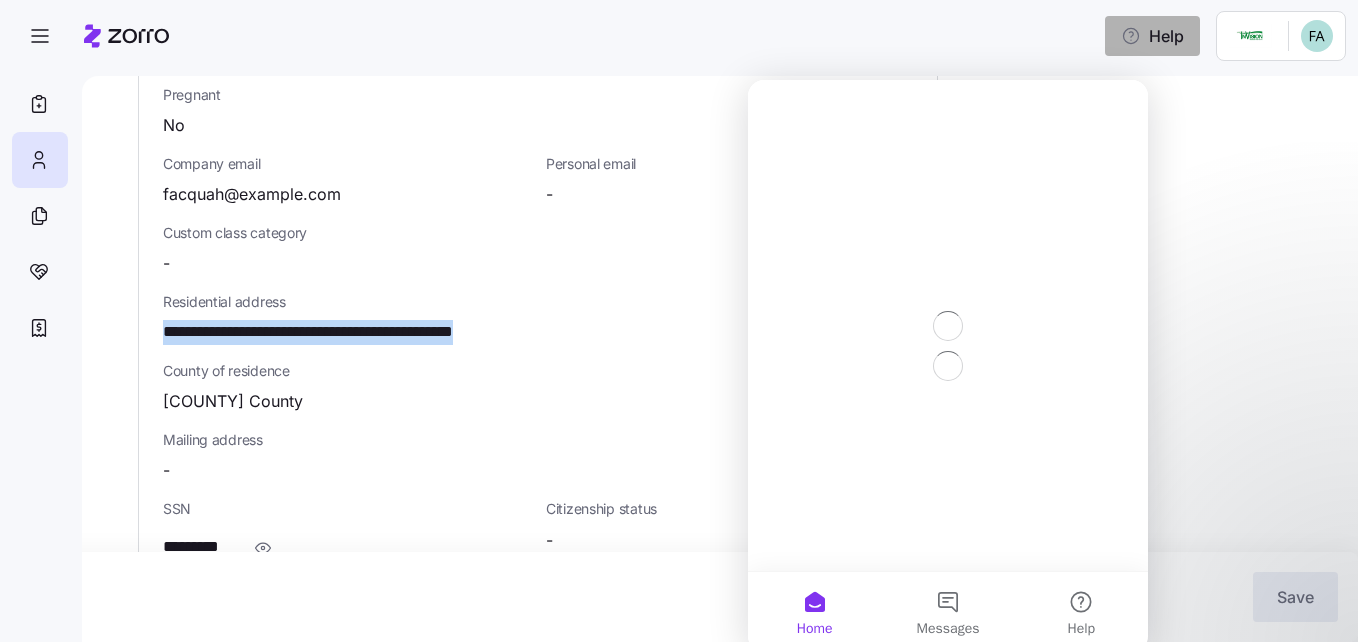 scroll, scrollTop: 0, scrollLeft: 0, axis: both 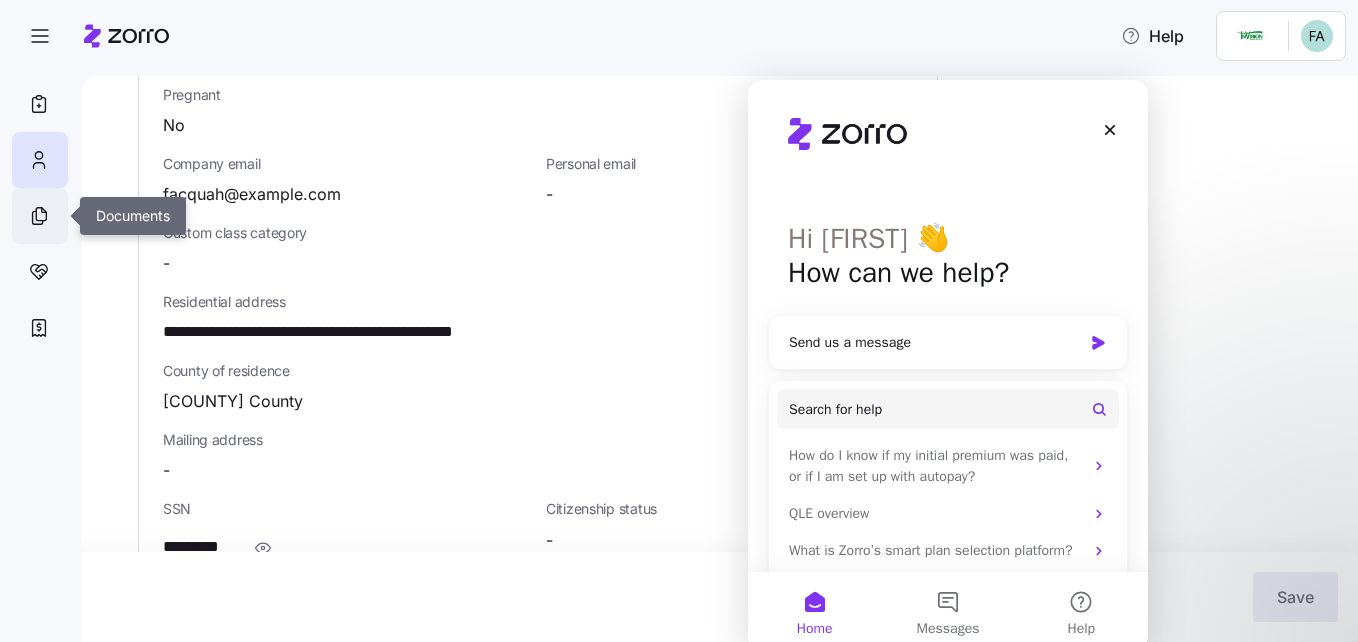 click 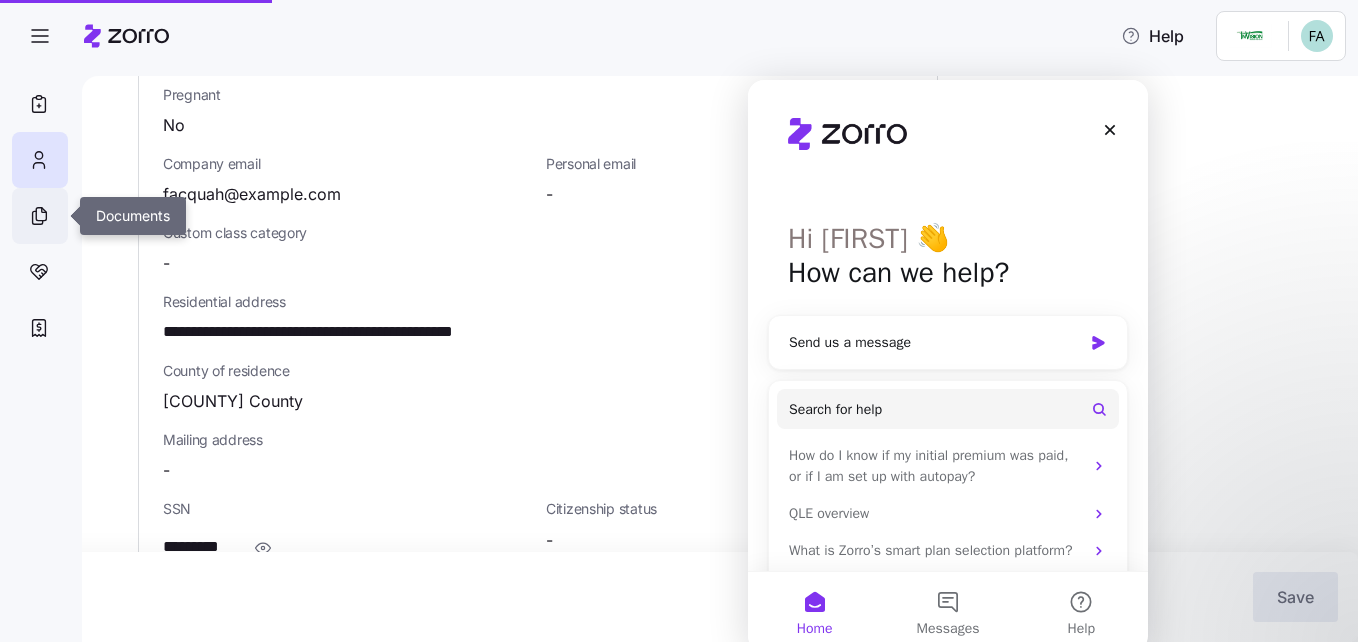 click 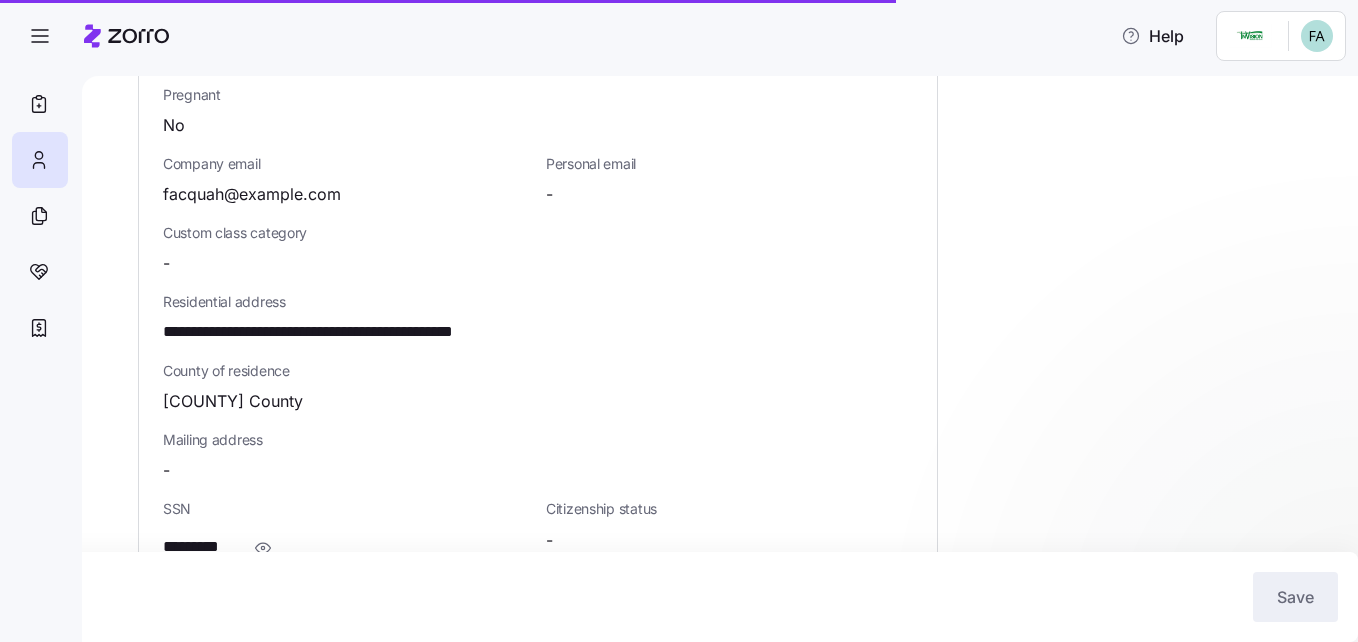 scroll, scrollTop: 0, scrollLeft: 0, axis: both 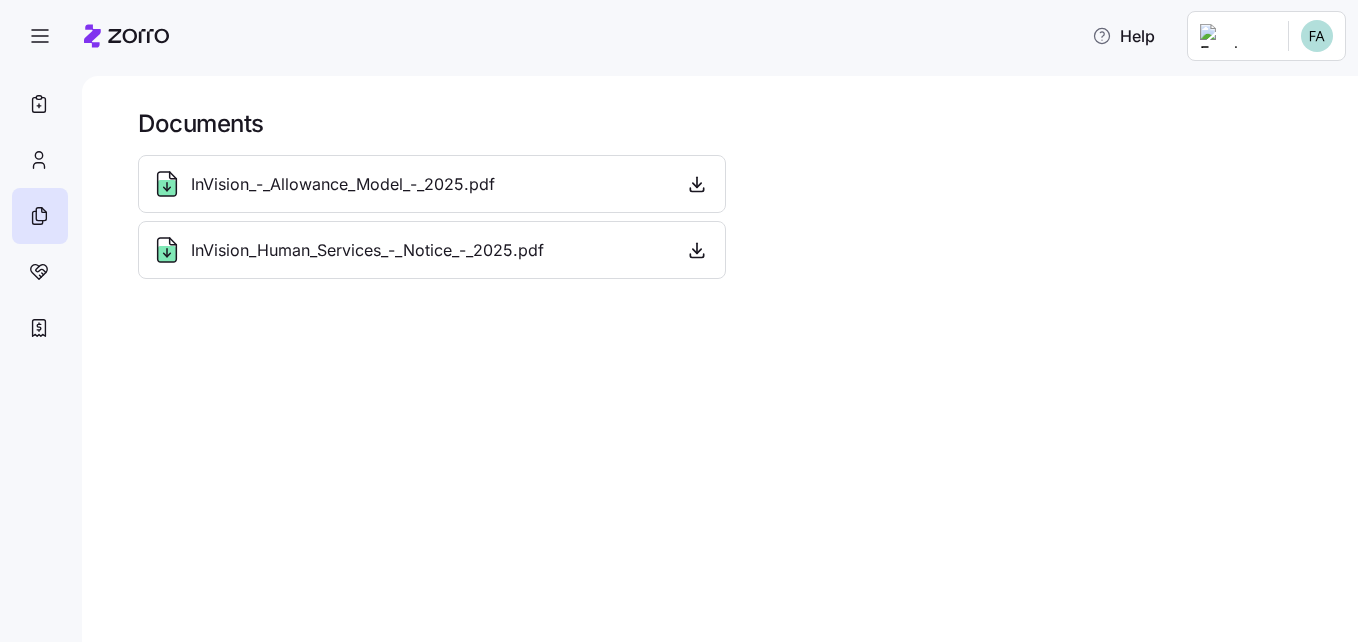 click on "InVision_-_Allowance_Model_-_2025.pdf" at bounding box center (432, 184) 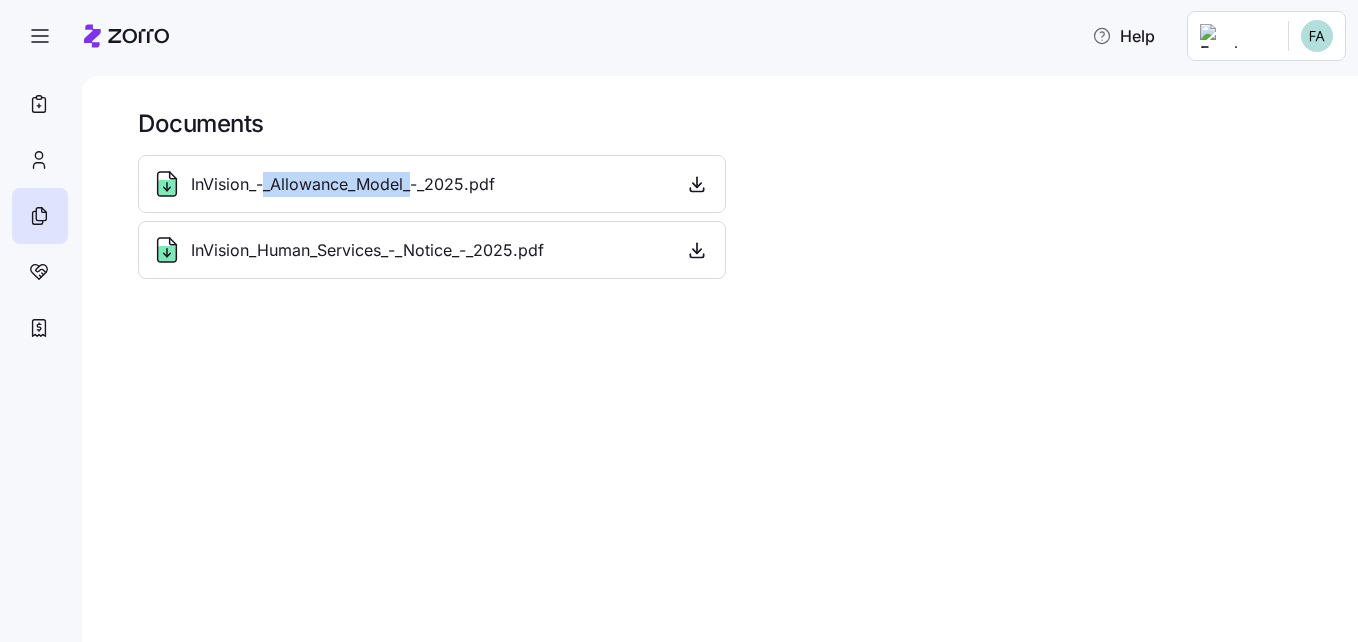 click on "InVision_-_Allowance_Model_-_2025.pdf" at bounding box center [343, 184] 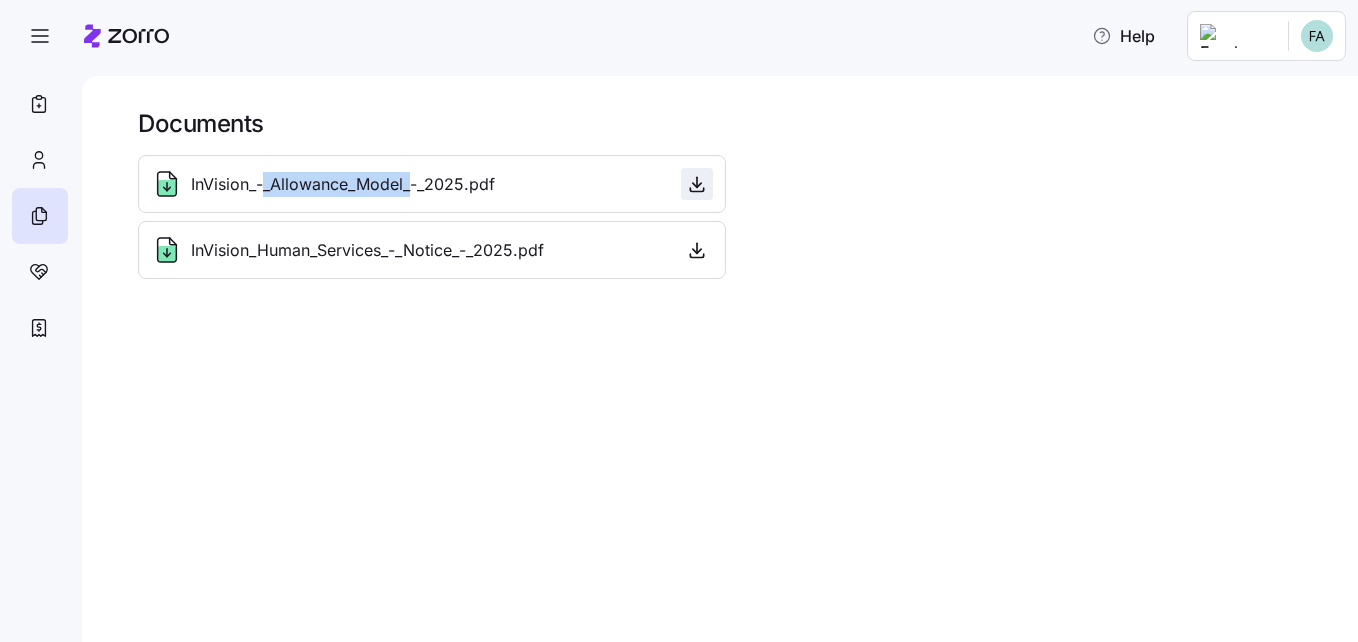 click 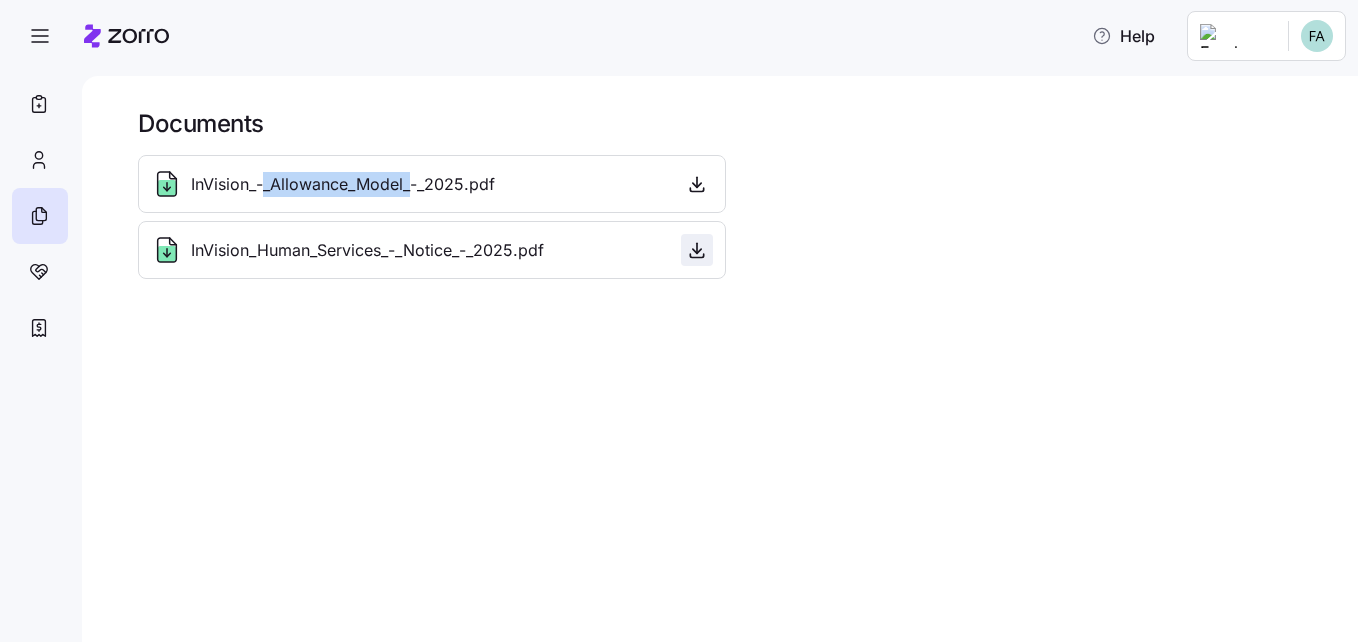 click 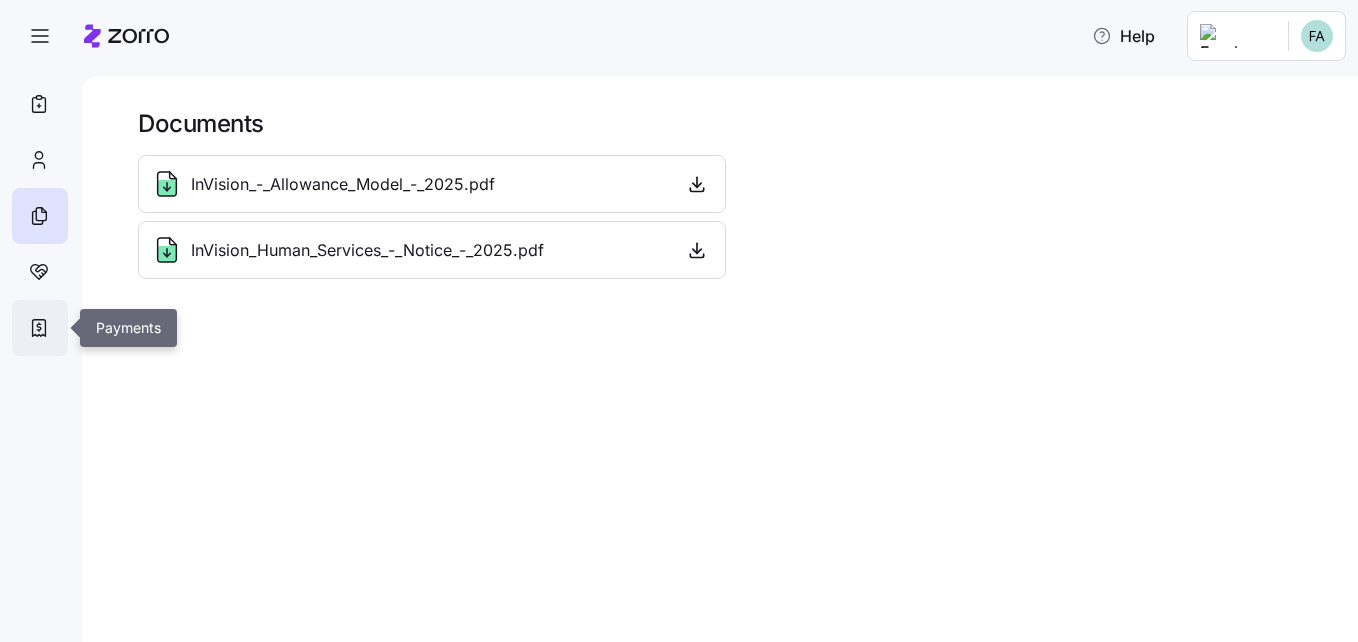 click 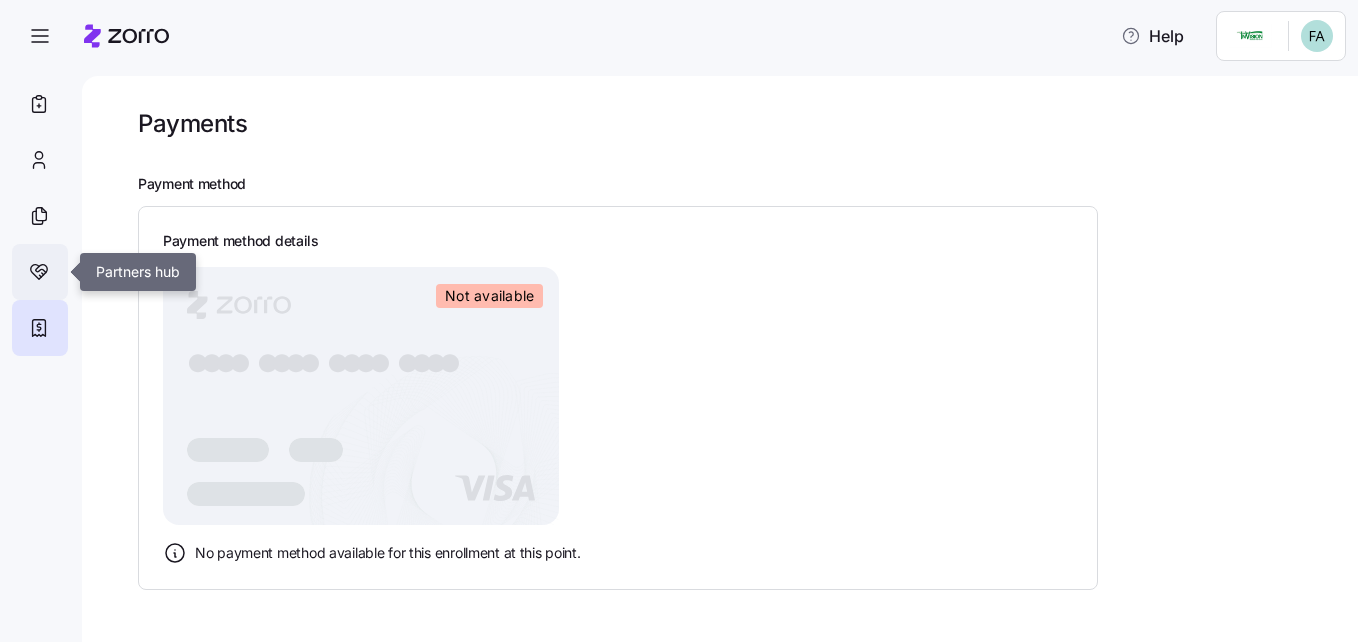 click 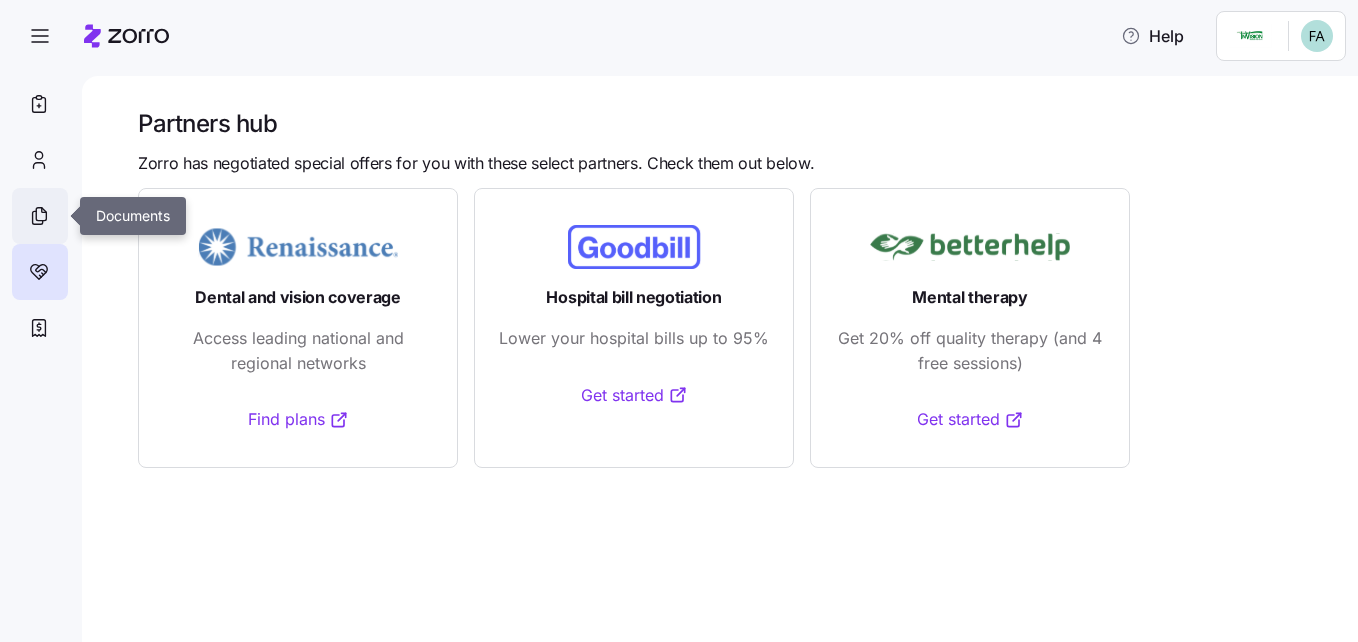 click at bounding box center (40, 216) 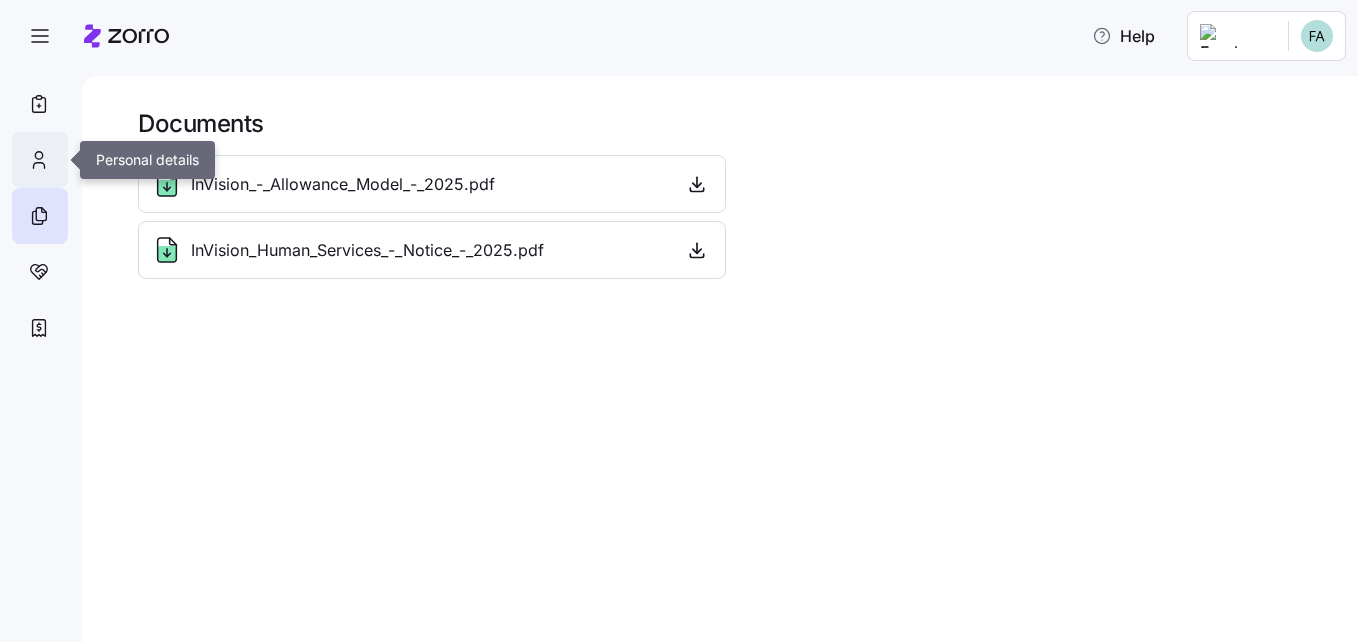 click 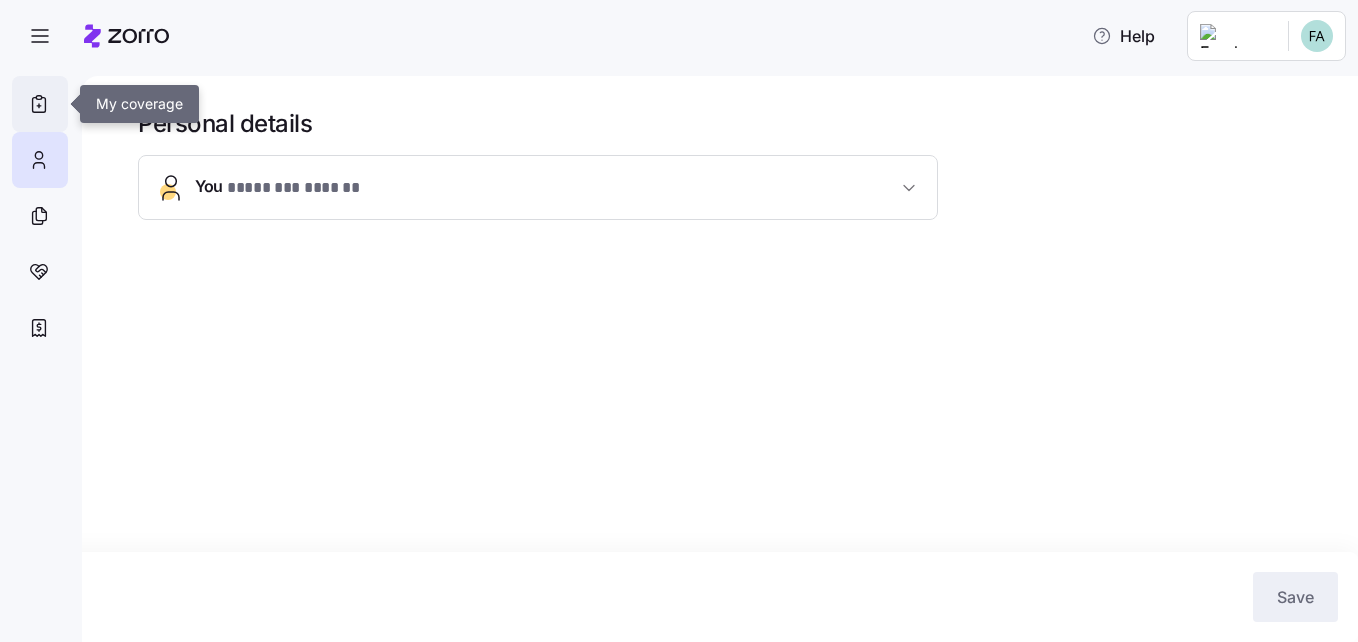 click 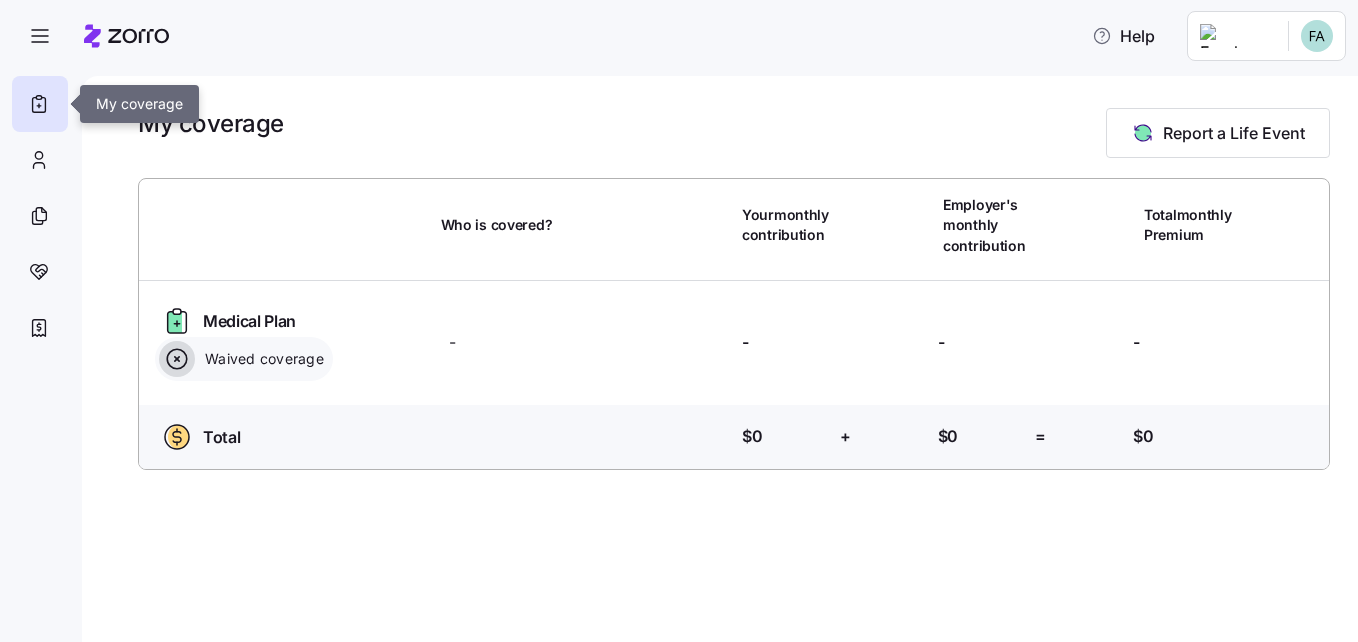 drag, startPoint x: 41, startPoint y: 99, endPoint x: 141, endPoint y: 97, distance: 100.02 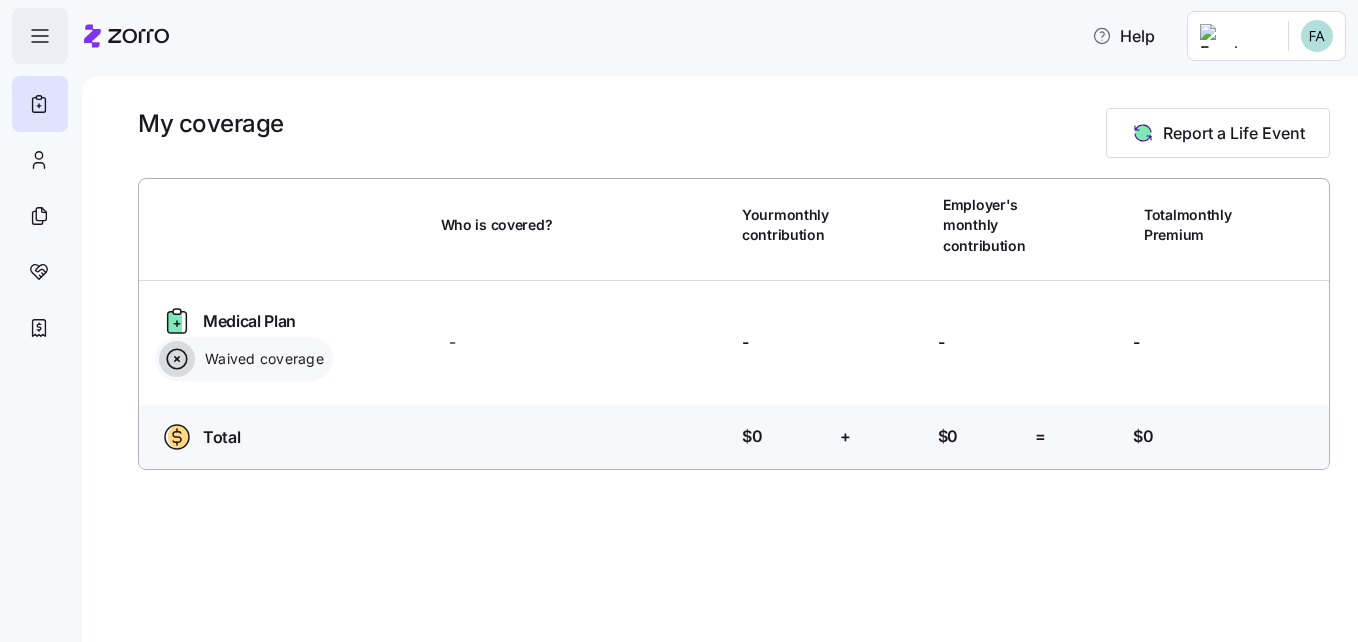 click 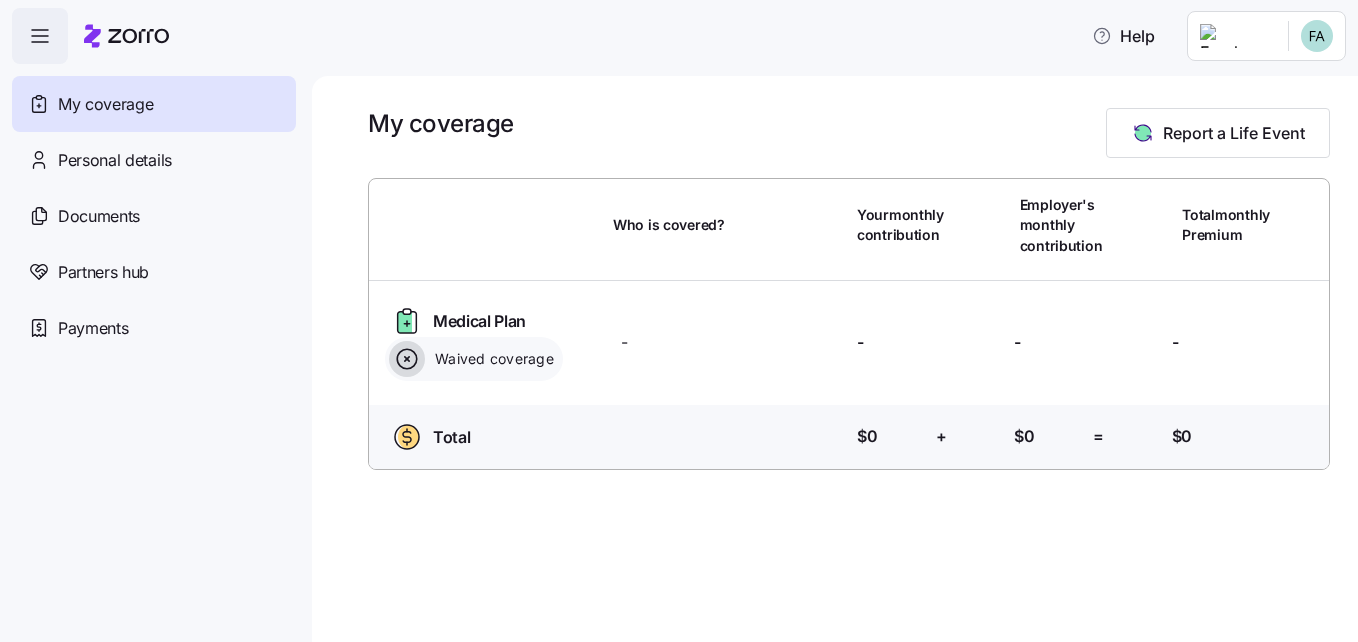 click on "My coverage" at bounding box center (105, 104) 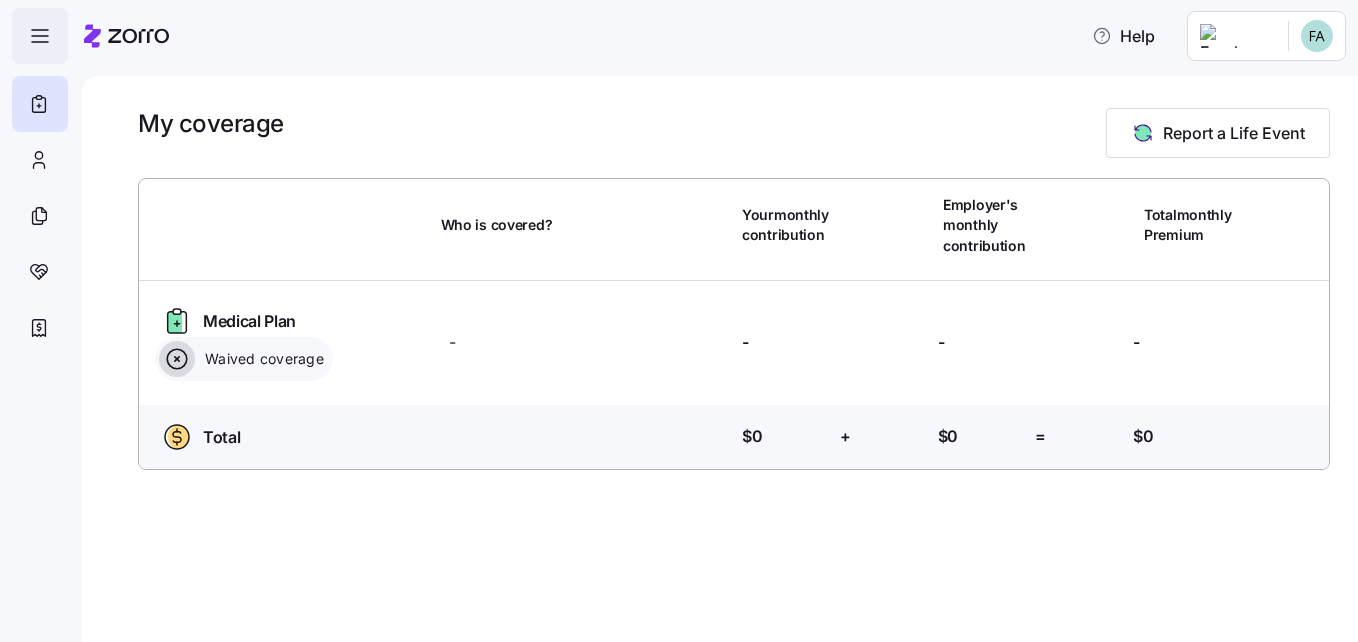 click 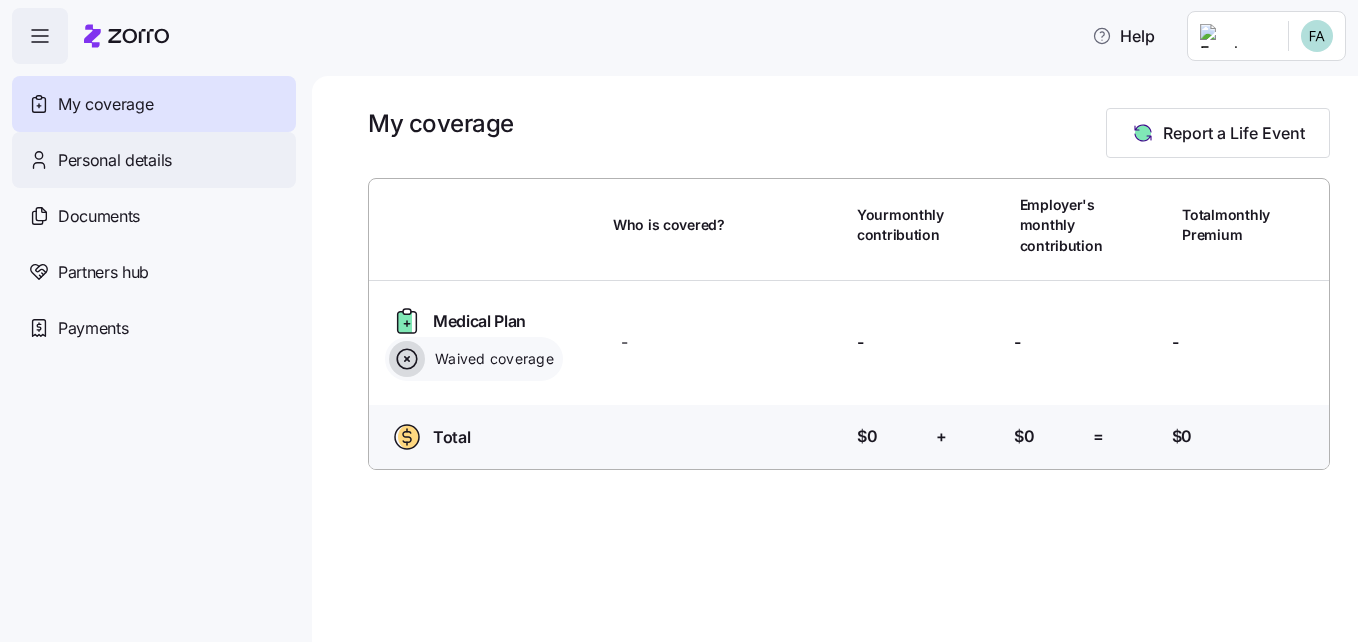 click on "Personal details" at bounding box center (115, 160) 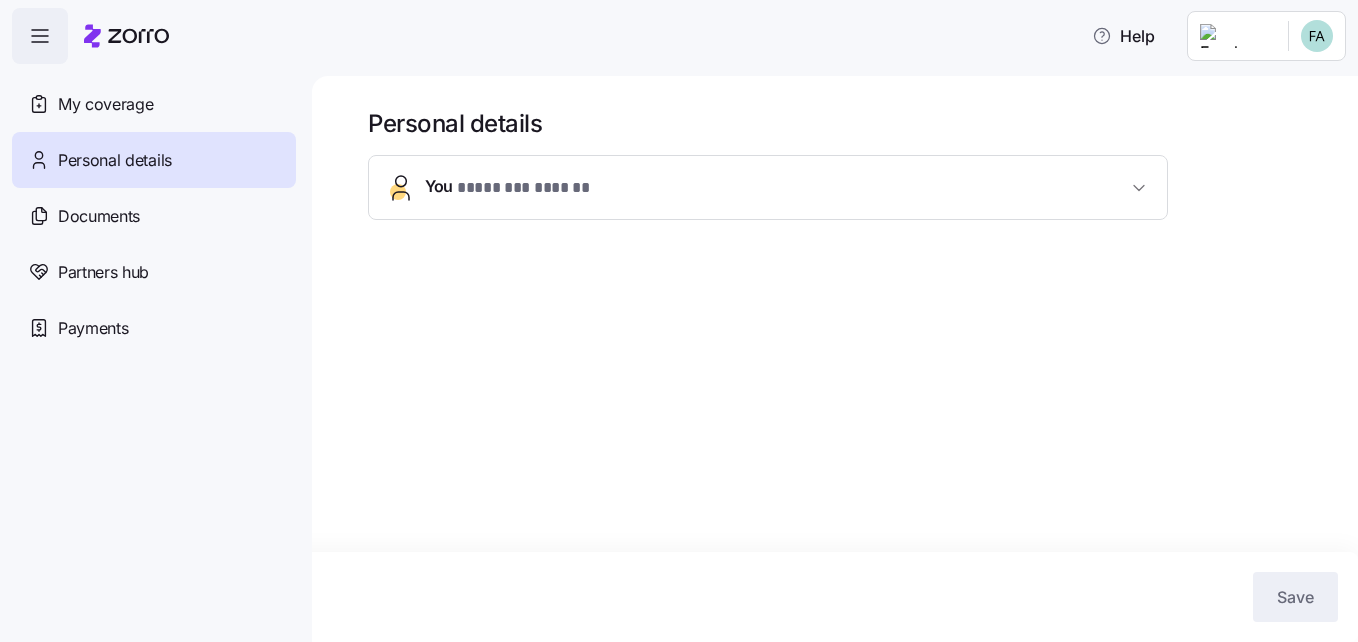 click on "* ********   ****** *" at bounding box center [524, 188] 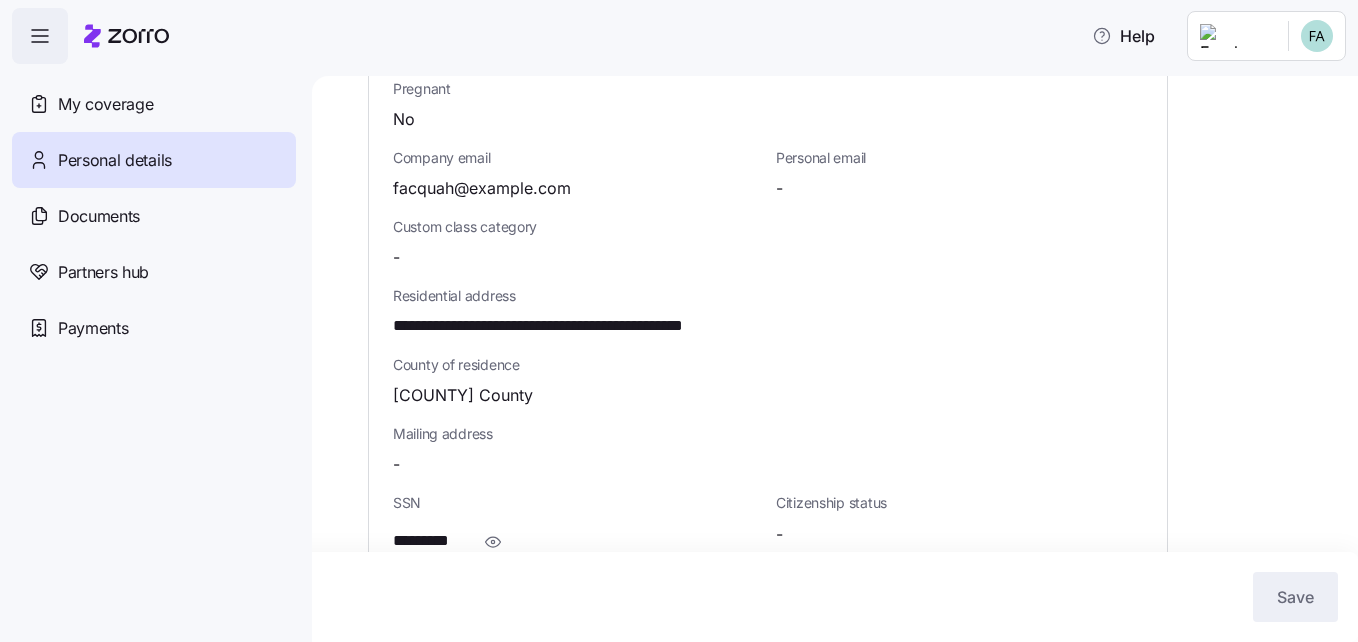 scroll, scrollTop: 441, scrollLeft: 0, axis: vertical 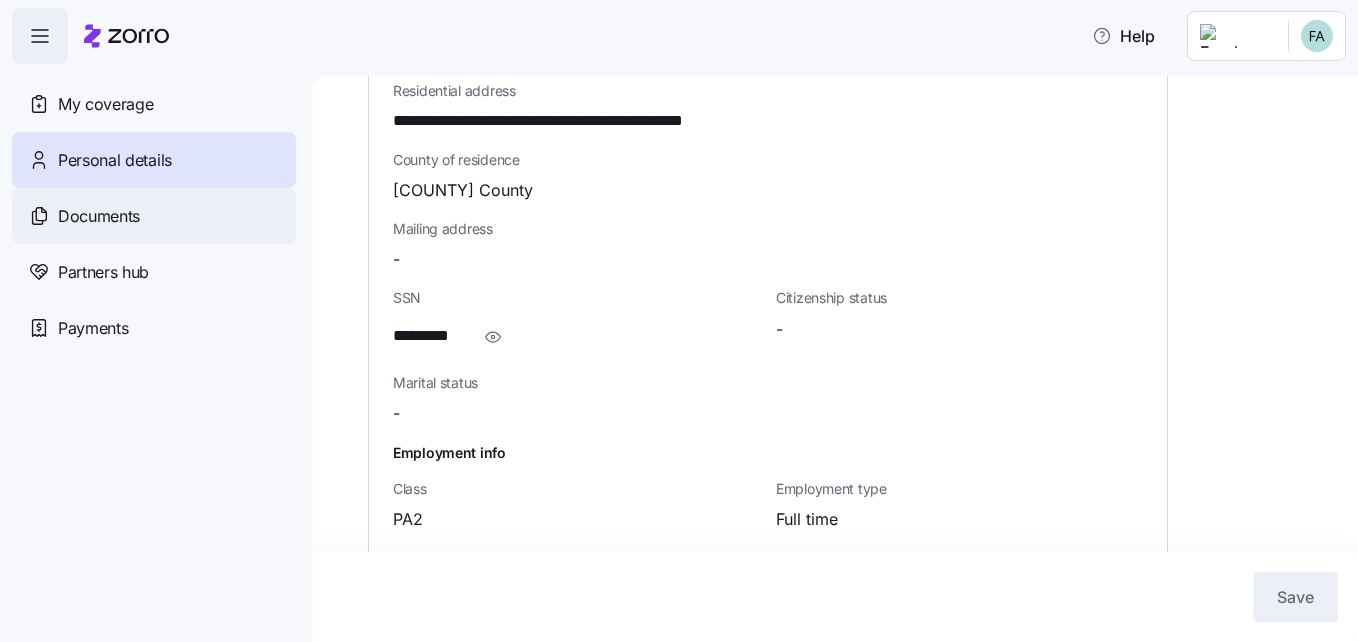 click on "Documents" at bounding box center [99, 216] 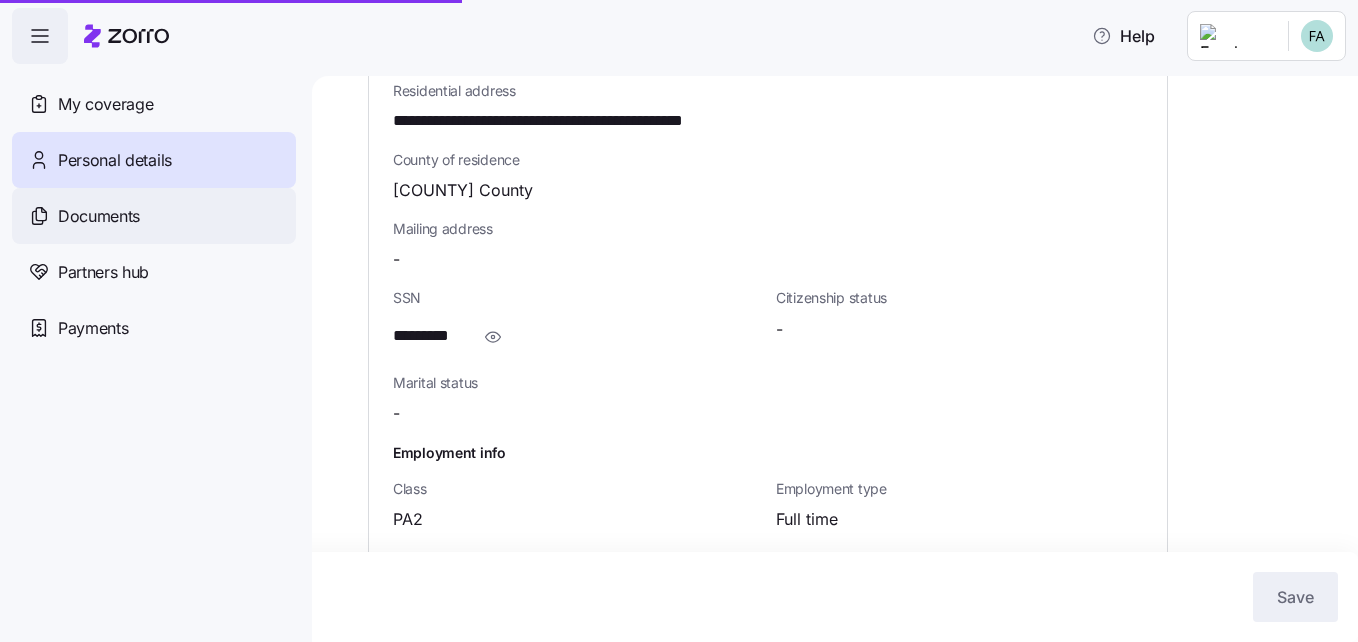 click on "Documents" at bounding box center [99, 216] 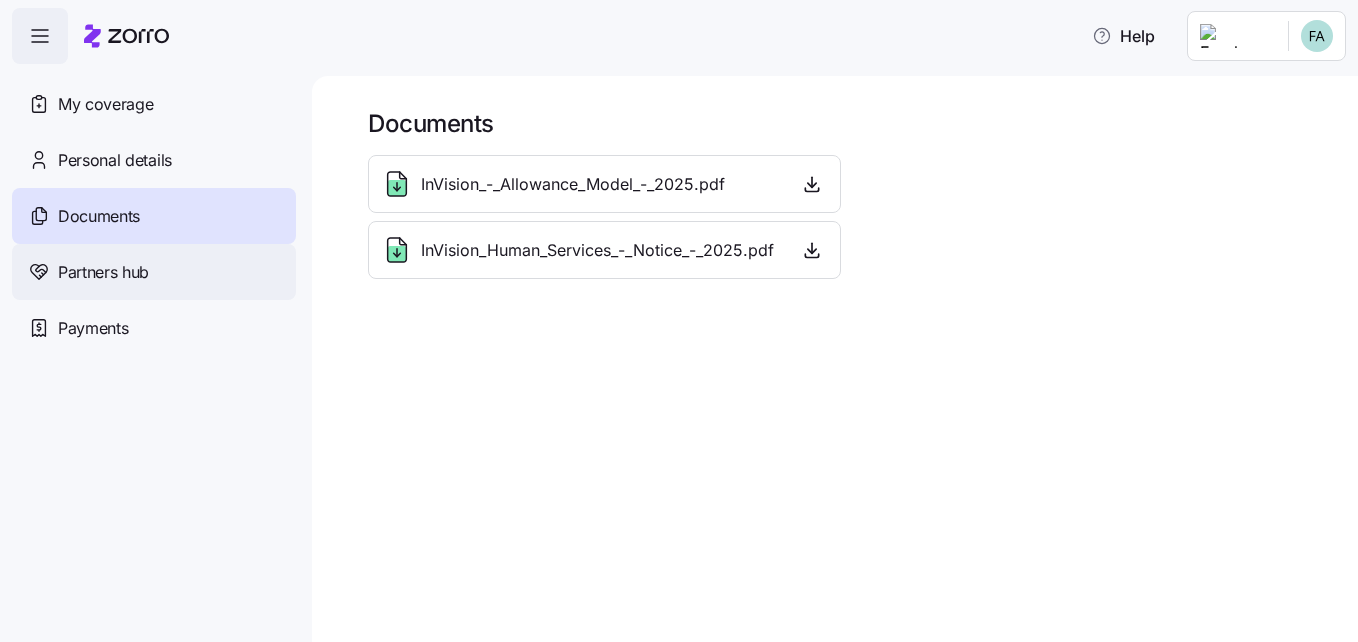 click on "Partners hub" at bounding box center (103, 272) 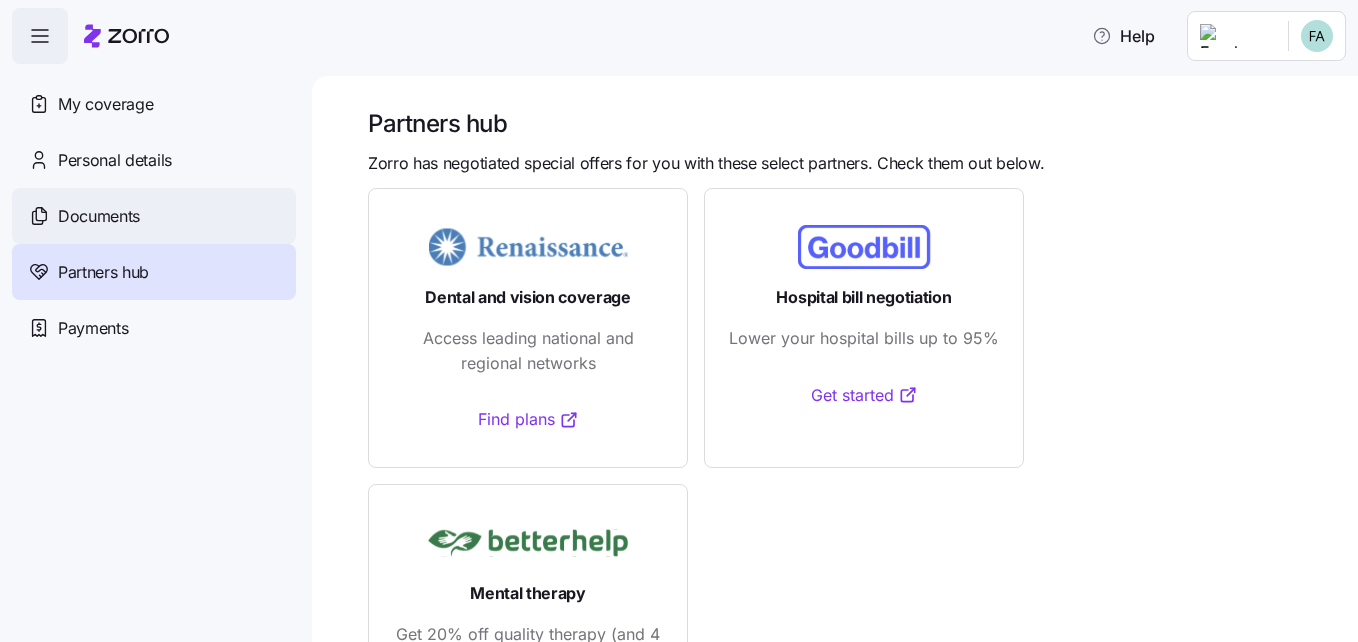 click on "Documents" at bounding box center [154, 216] 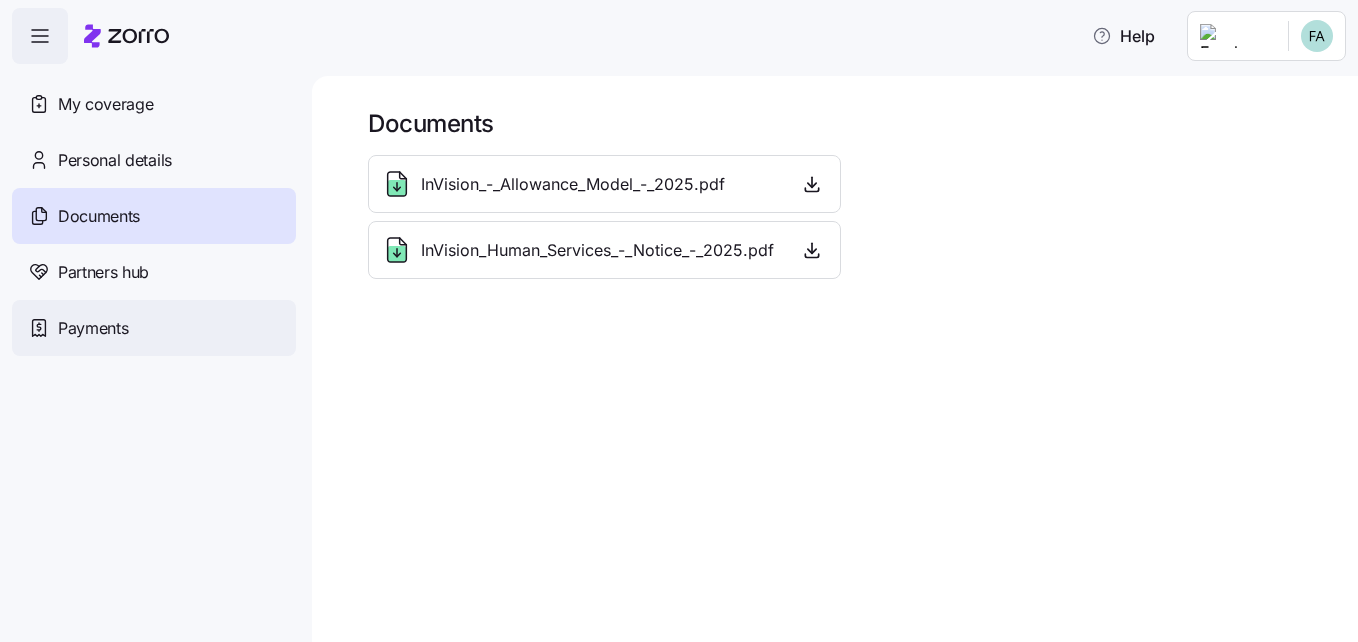 click on "Payments" at bounding box center (93, 328) 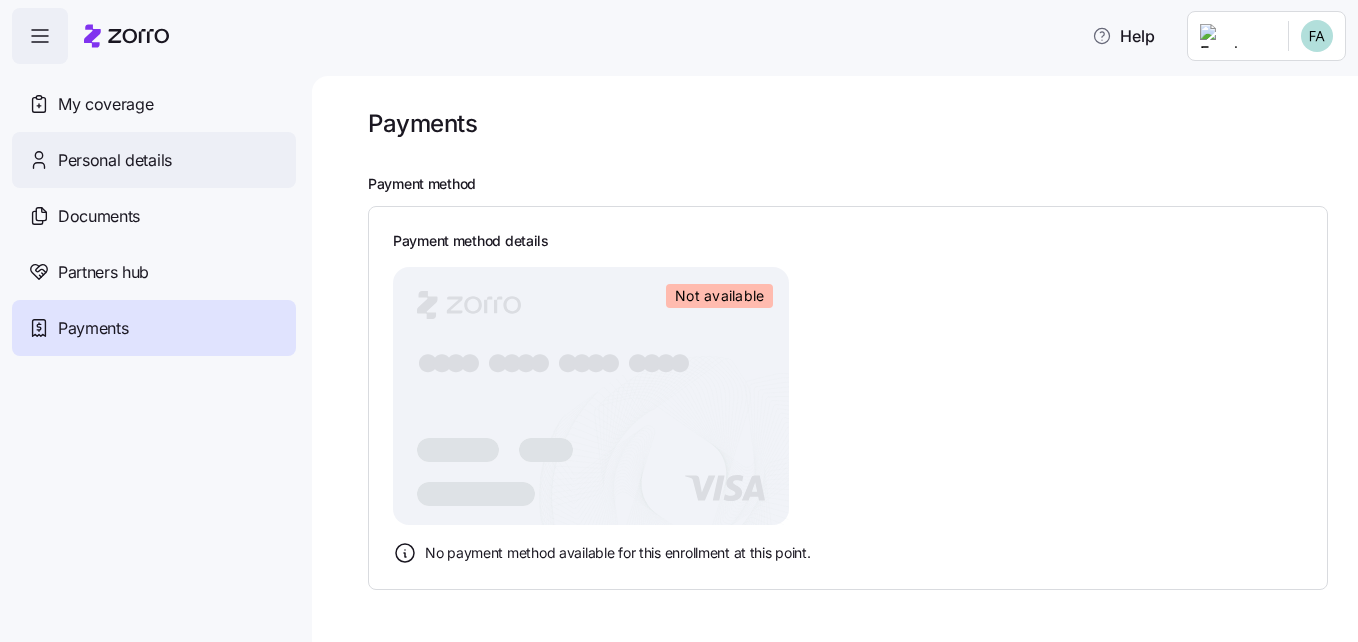 click on "Personal details" at bounding box center [115, 160] 